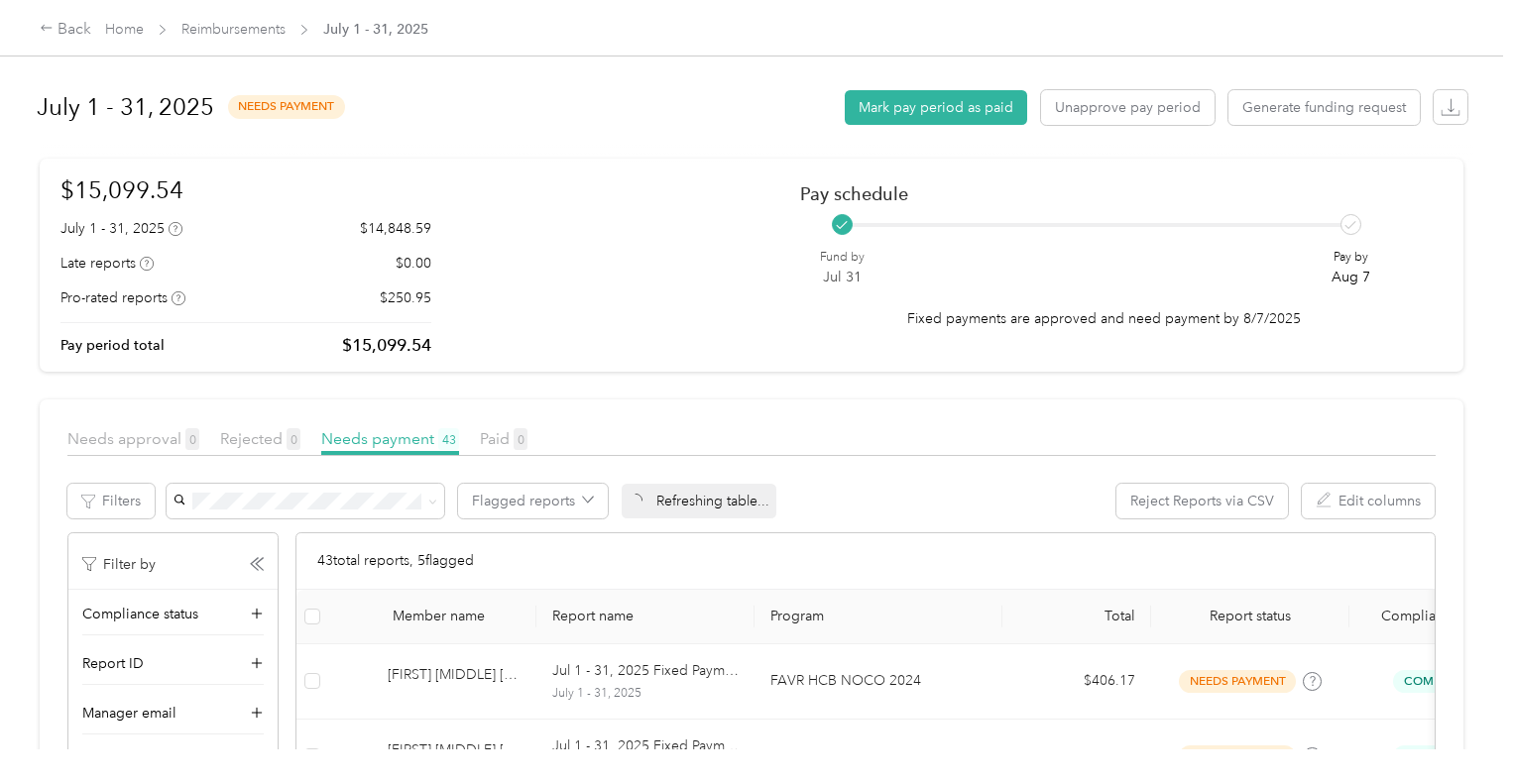 scroll, scrollTop: 0, scrollLeft: 0, axis: both 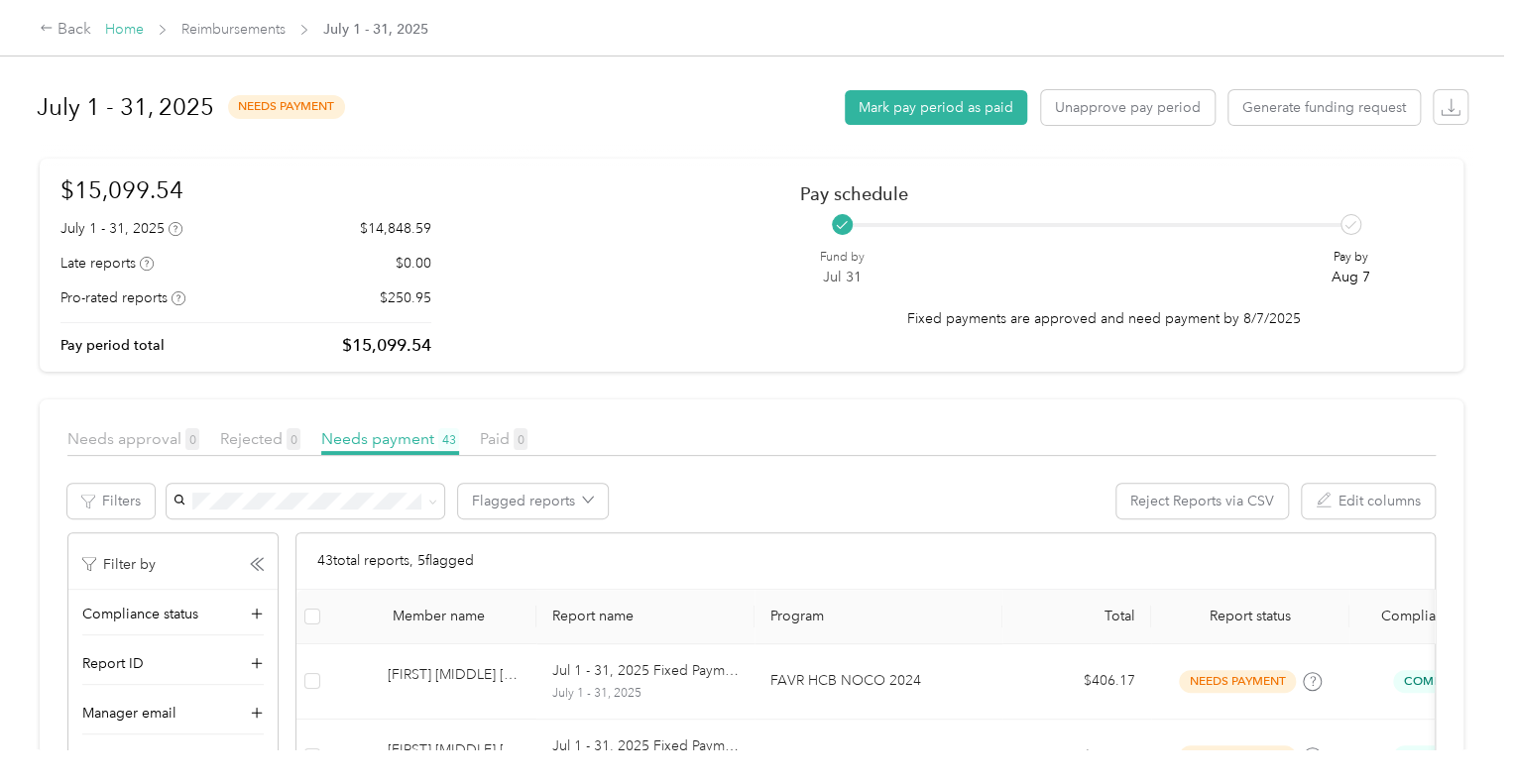 click on "Home" at bounding box center [124, 29] 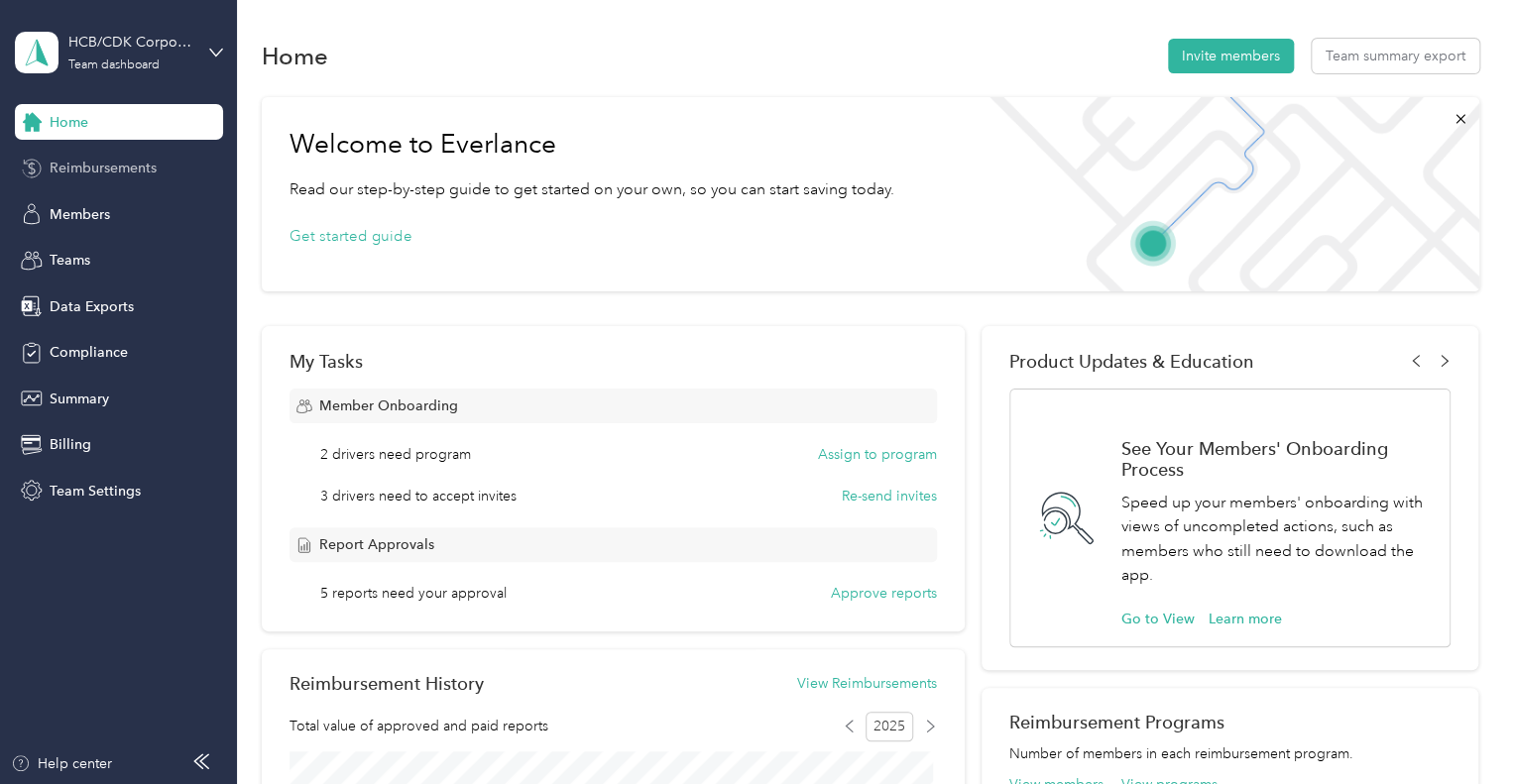 click on "Reimbursements" at bounding box center (103, 168) 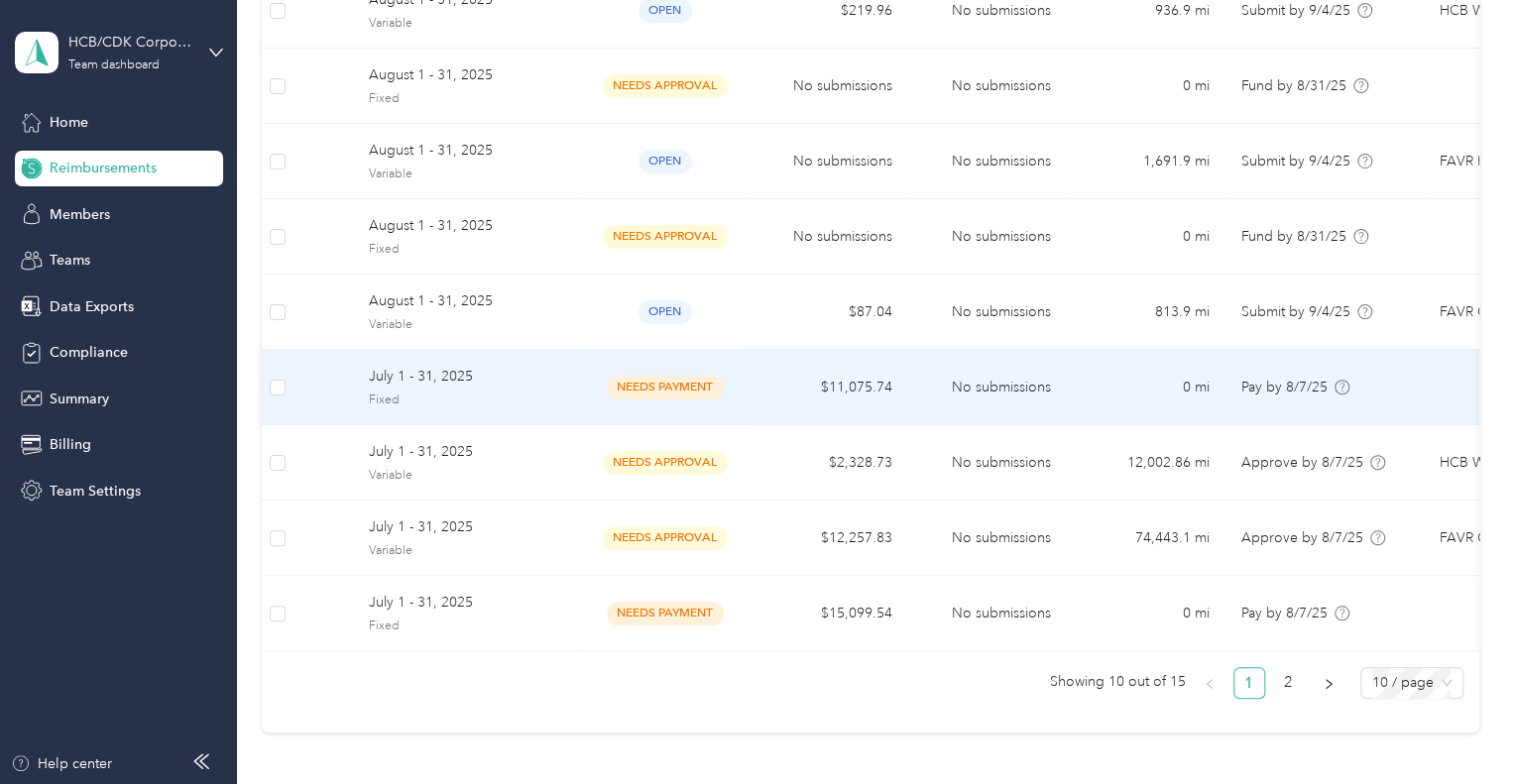 scroll, scrollTop: 396, scrollLeft: 0, axis: vertical 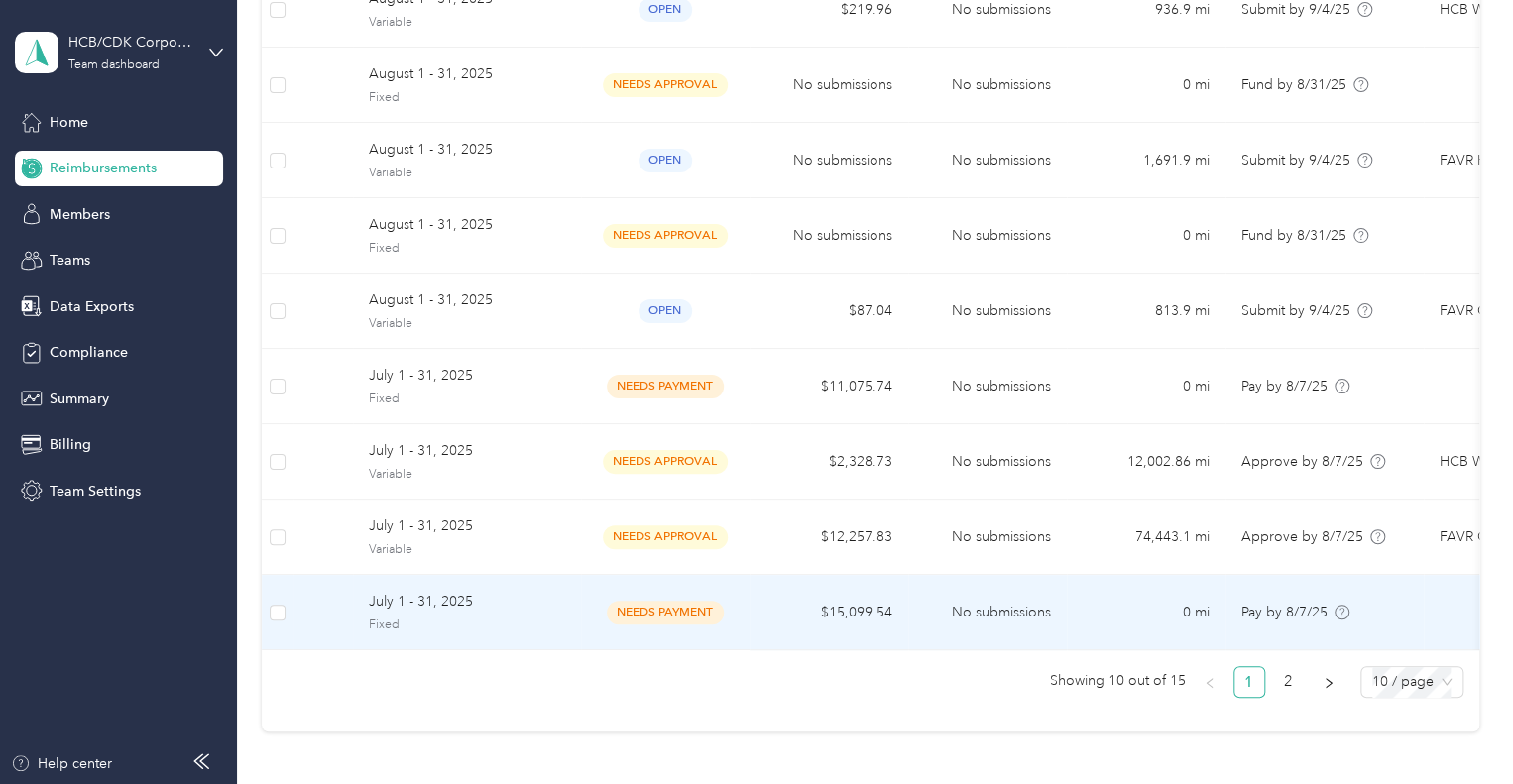 click on "July 1 - 31, 2025" at bounding box center [467, 602] 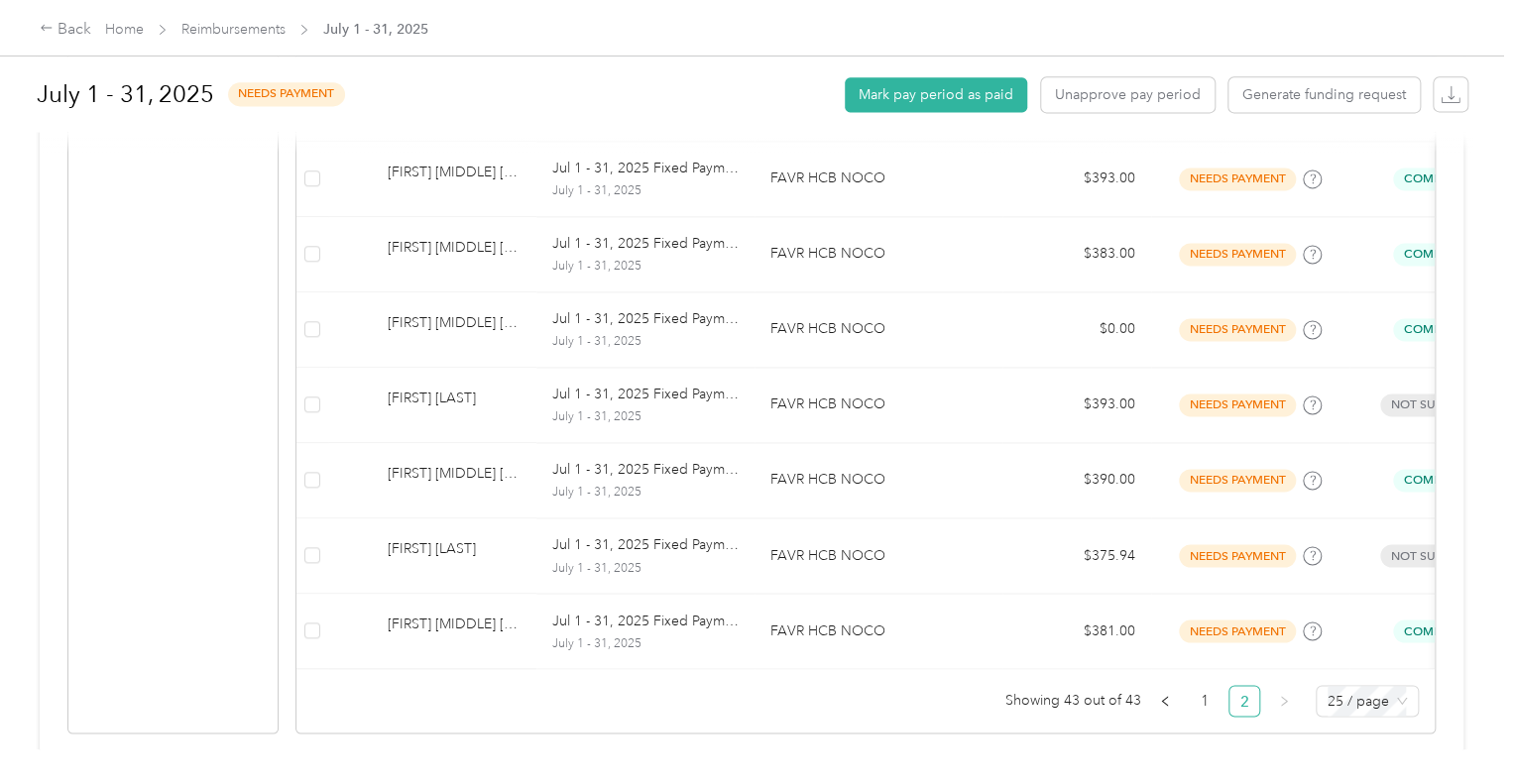 scroll, scrollTop: 1368, scrollLeft: 0, axis: vertical 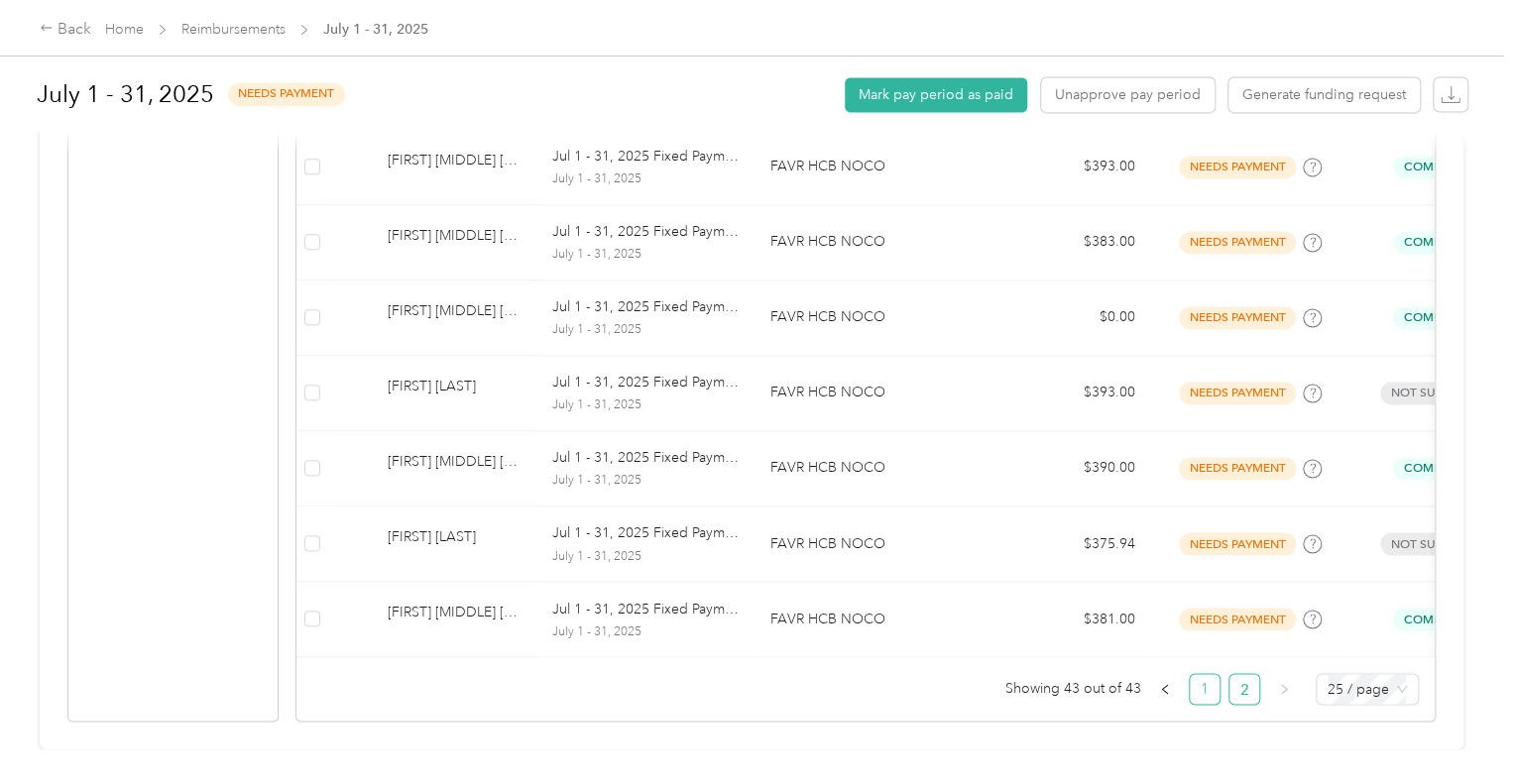 click on "1" at bounding box center [1205, 689] 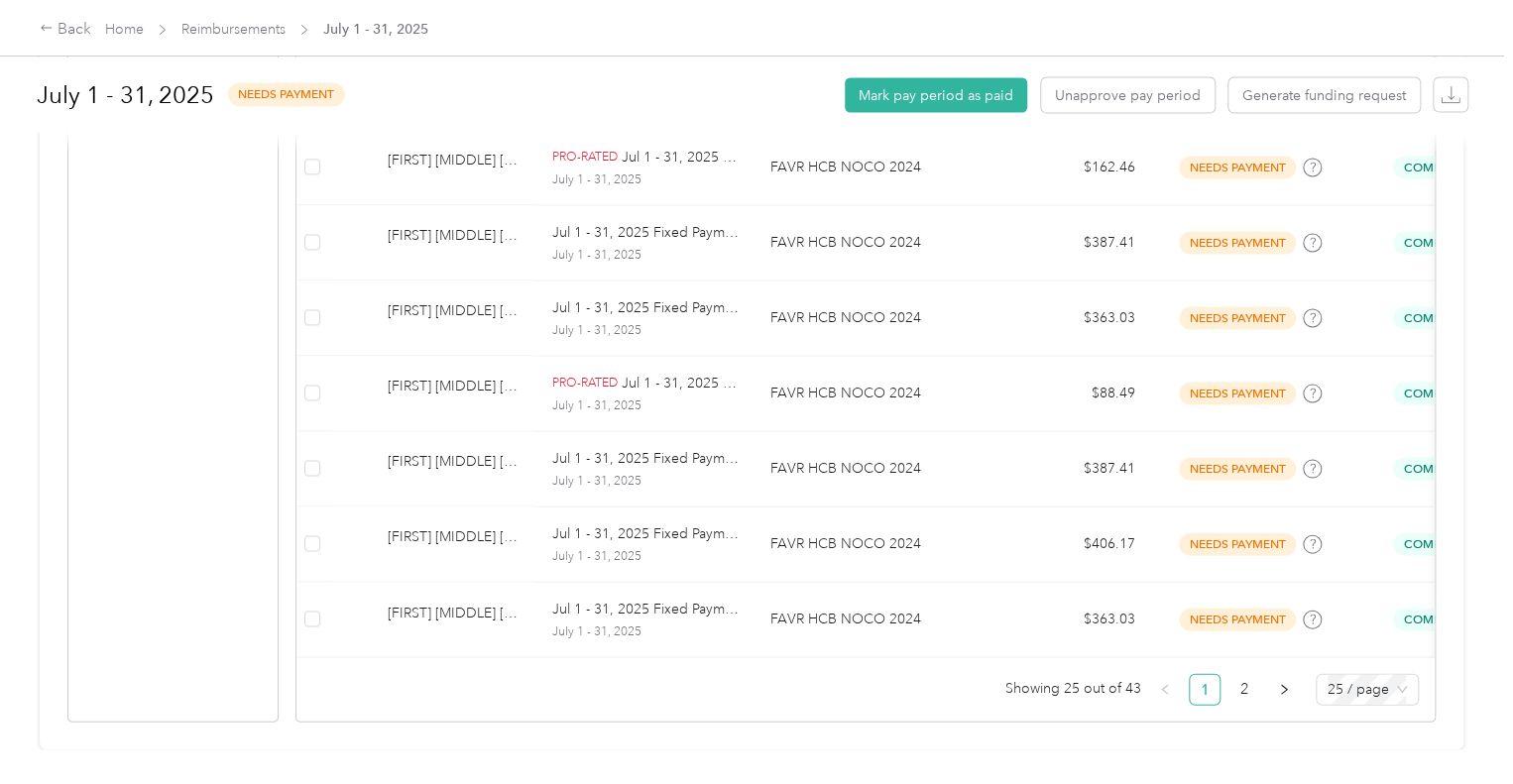 scroll, scrollTop: 1894, scrollLeft: 0, axis: vertical 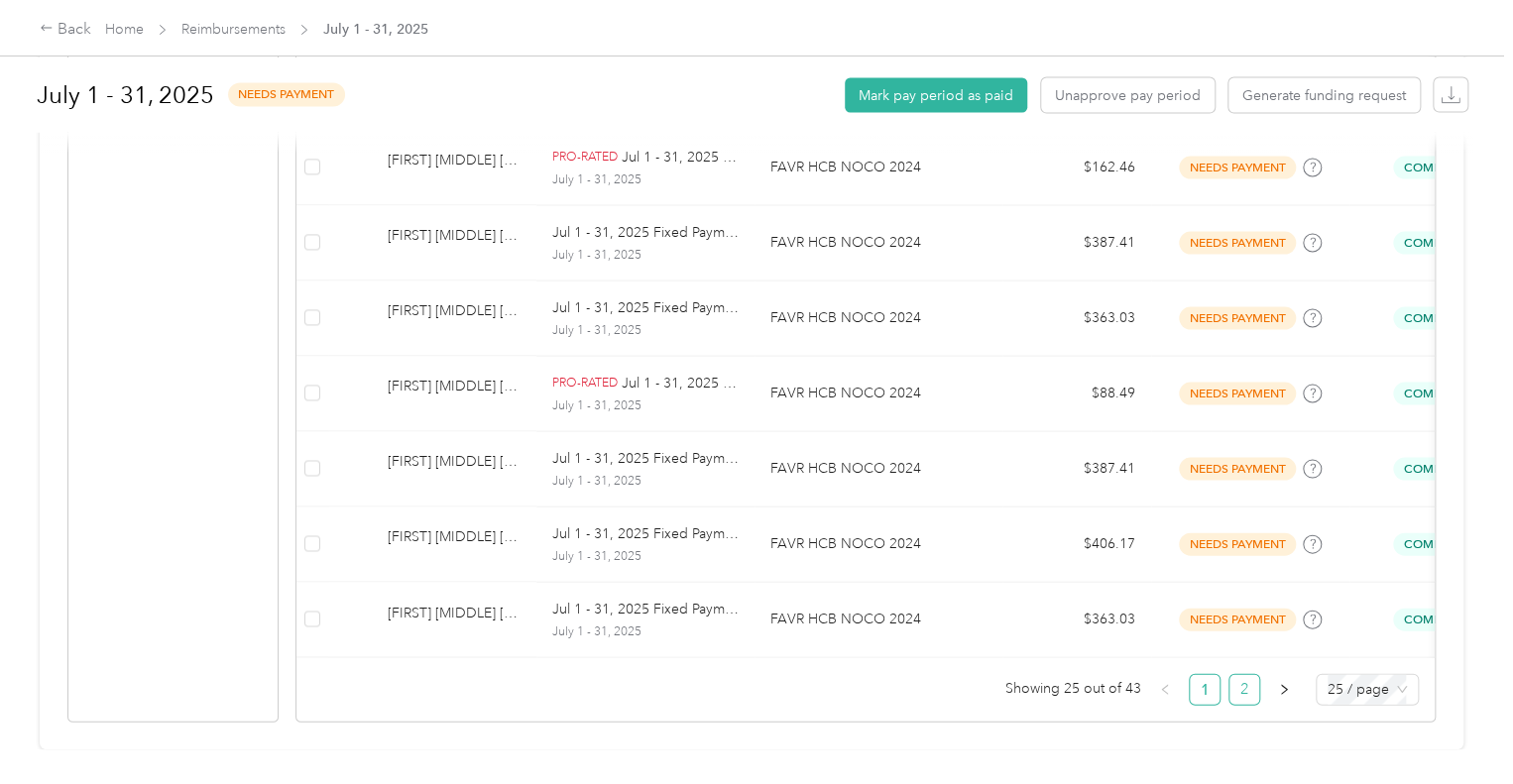 click on "2" at bounding box center (1244, 689) 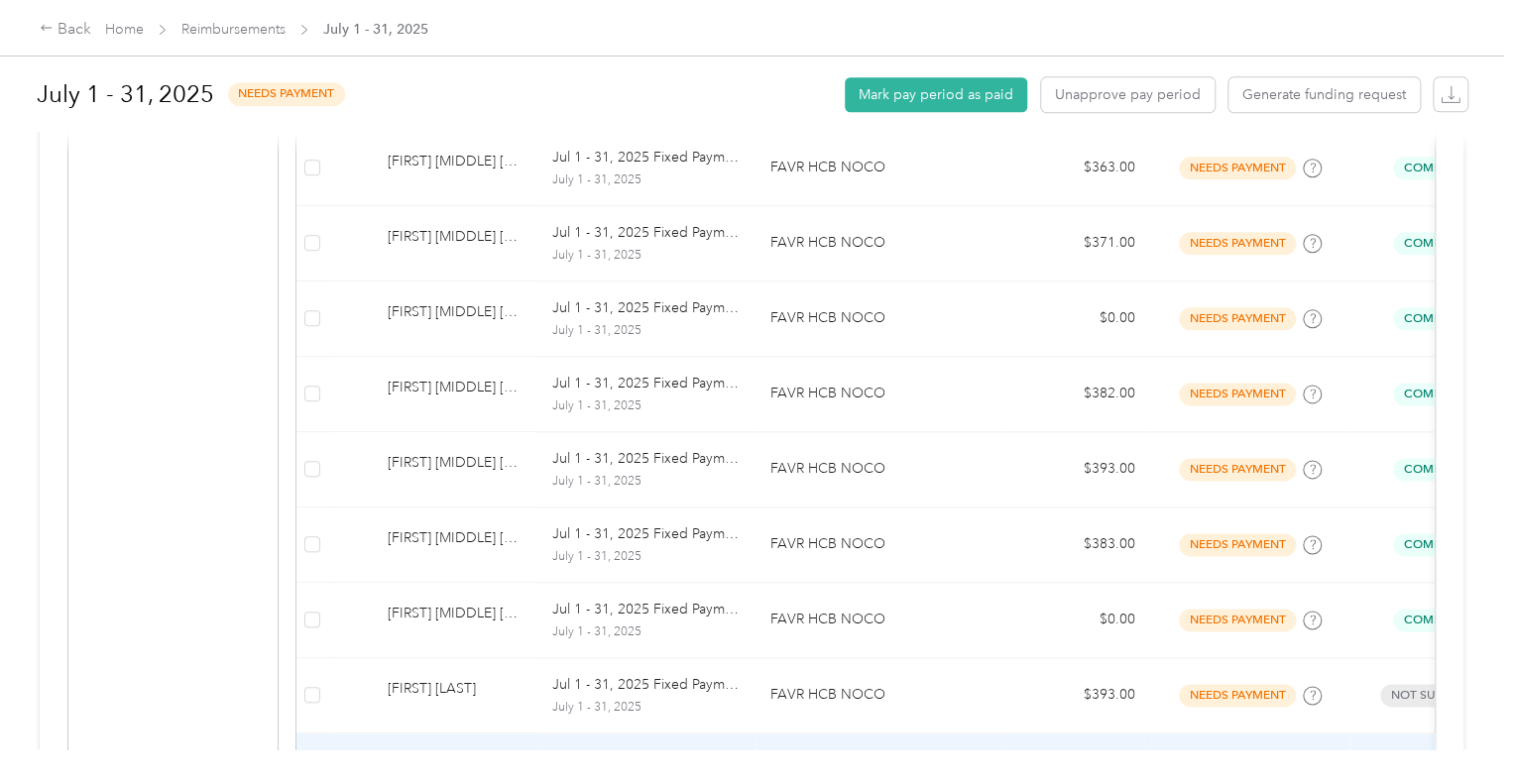 scroll, scrollTop: 971, scrollLeft: 0, axis: vertical 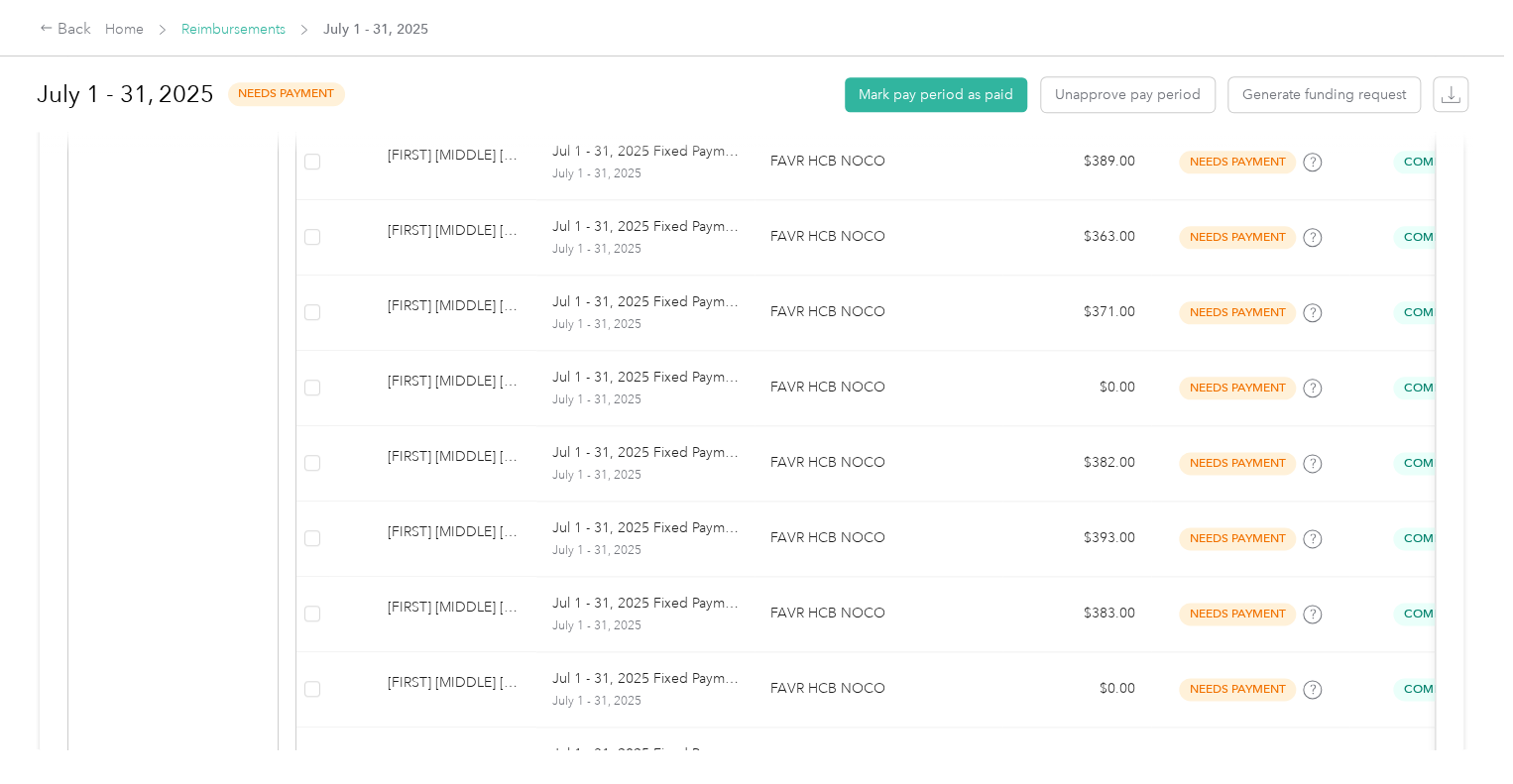 click on "Reimbursements" at bounding box center (233, 29) 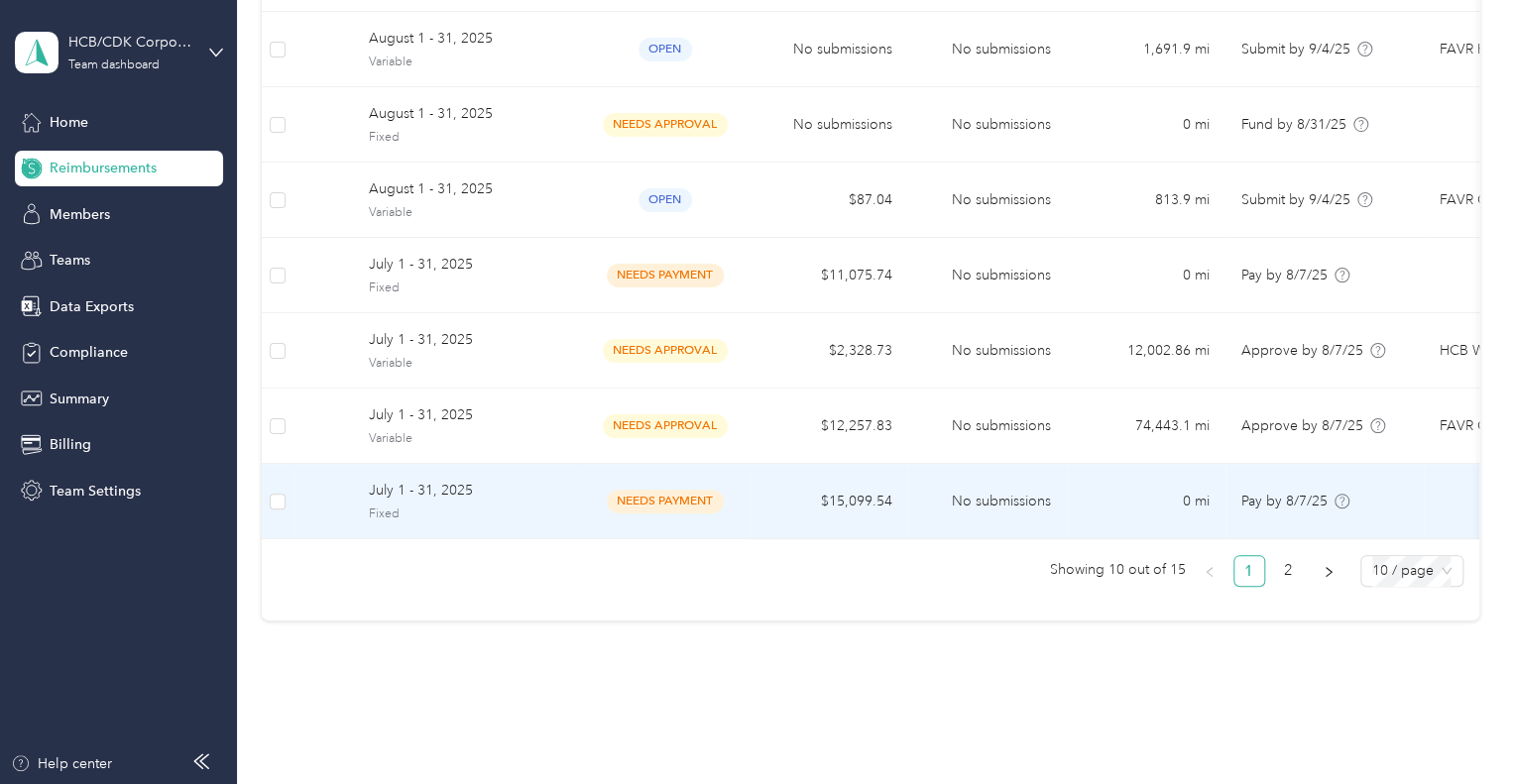 scroll, scrollTop: 462, scrollLeft: 0, axis: vertical 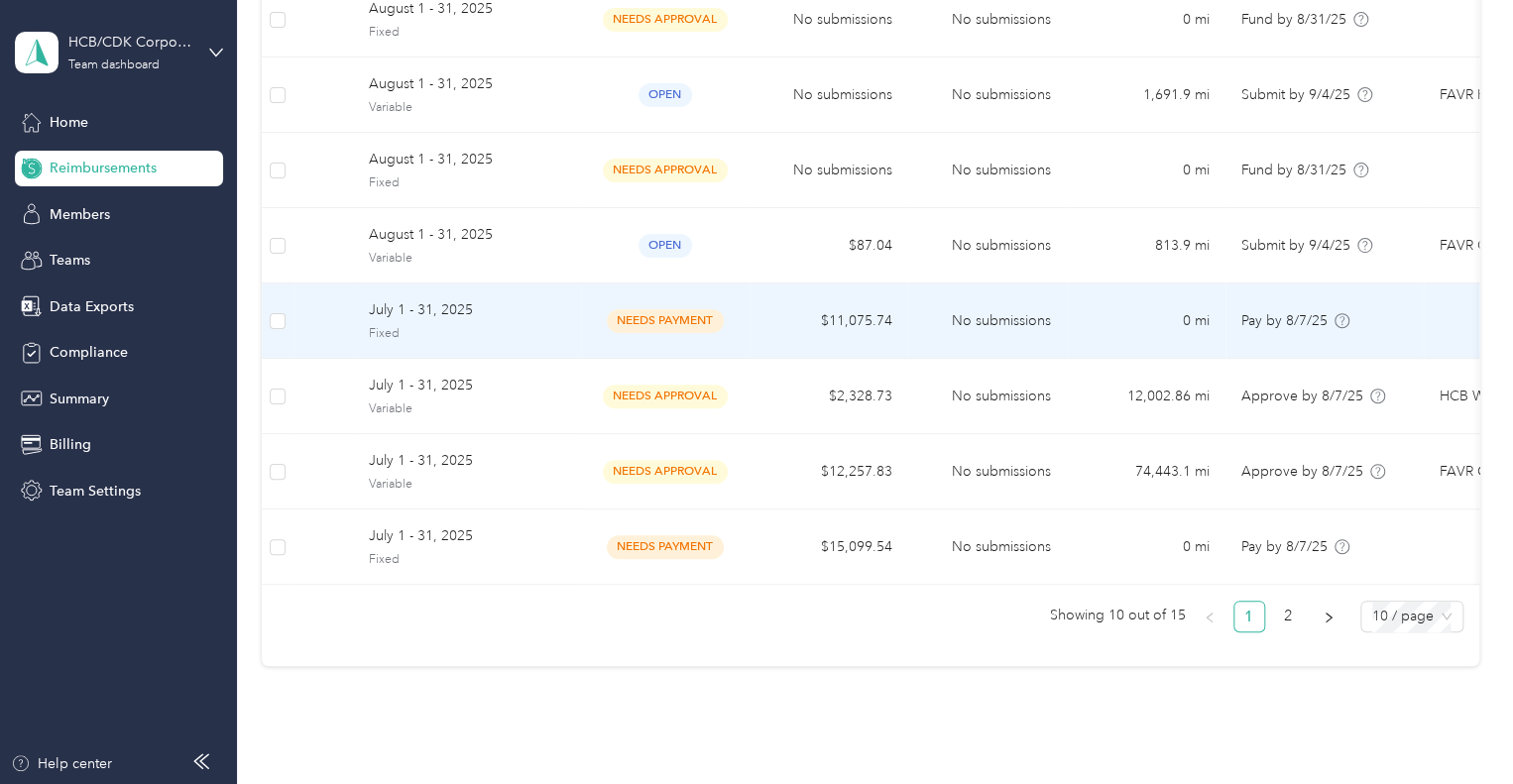 click on "July 1 - 31, 2025" at bounding box center [467, 310] 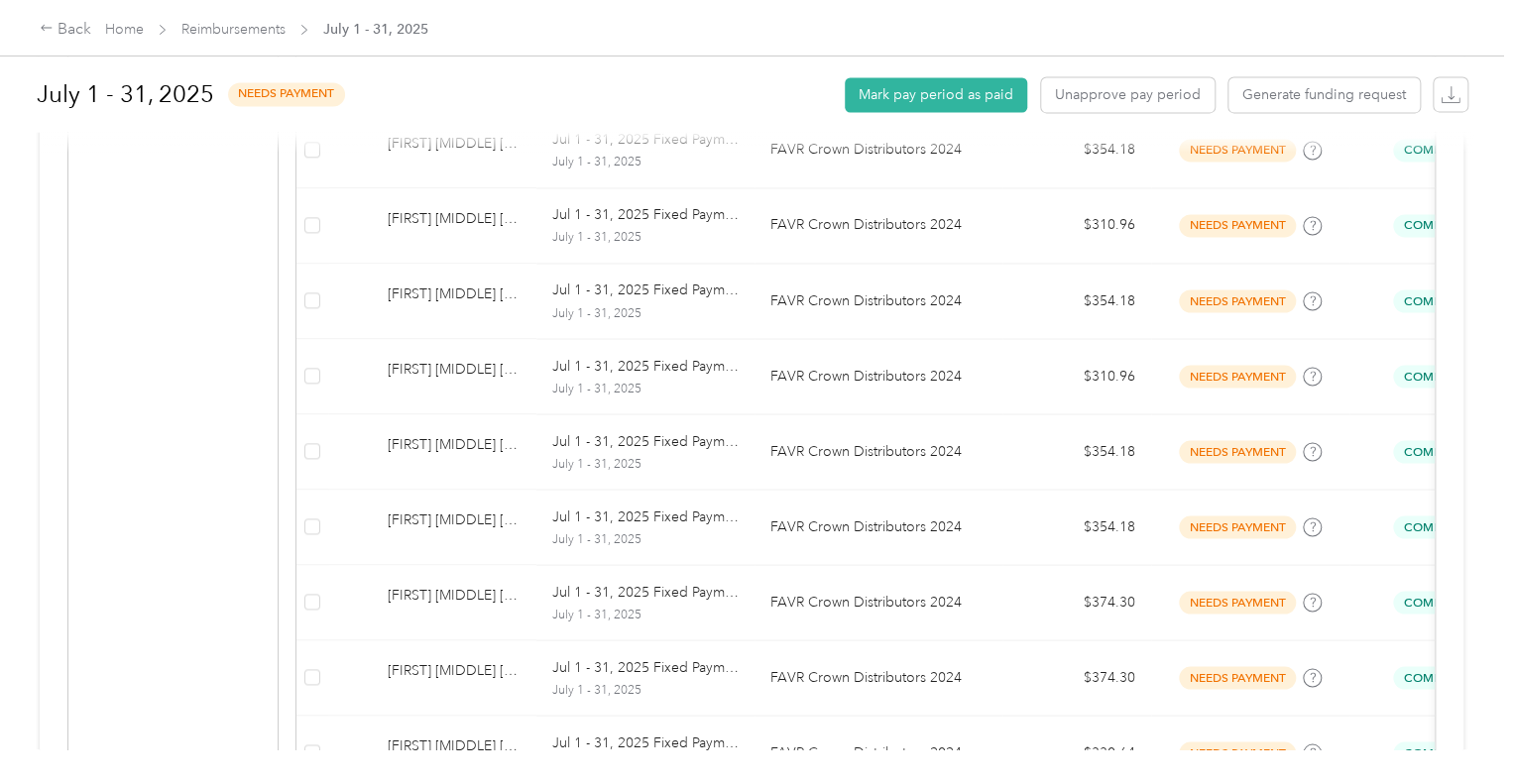 scroll, scrollTop: 1685, scrollLeft: 0, axis: vertical 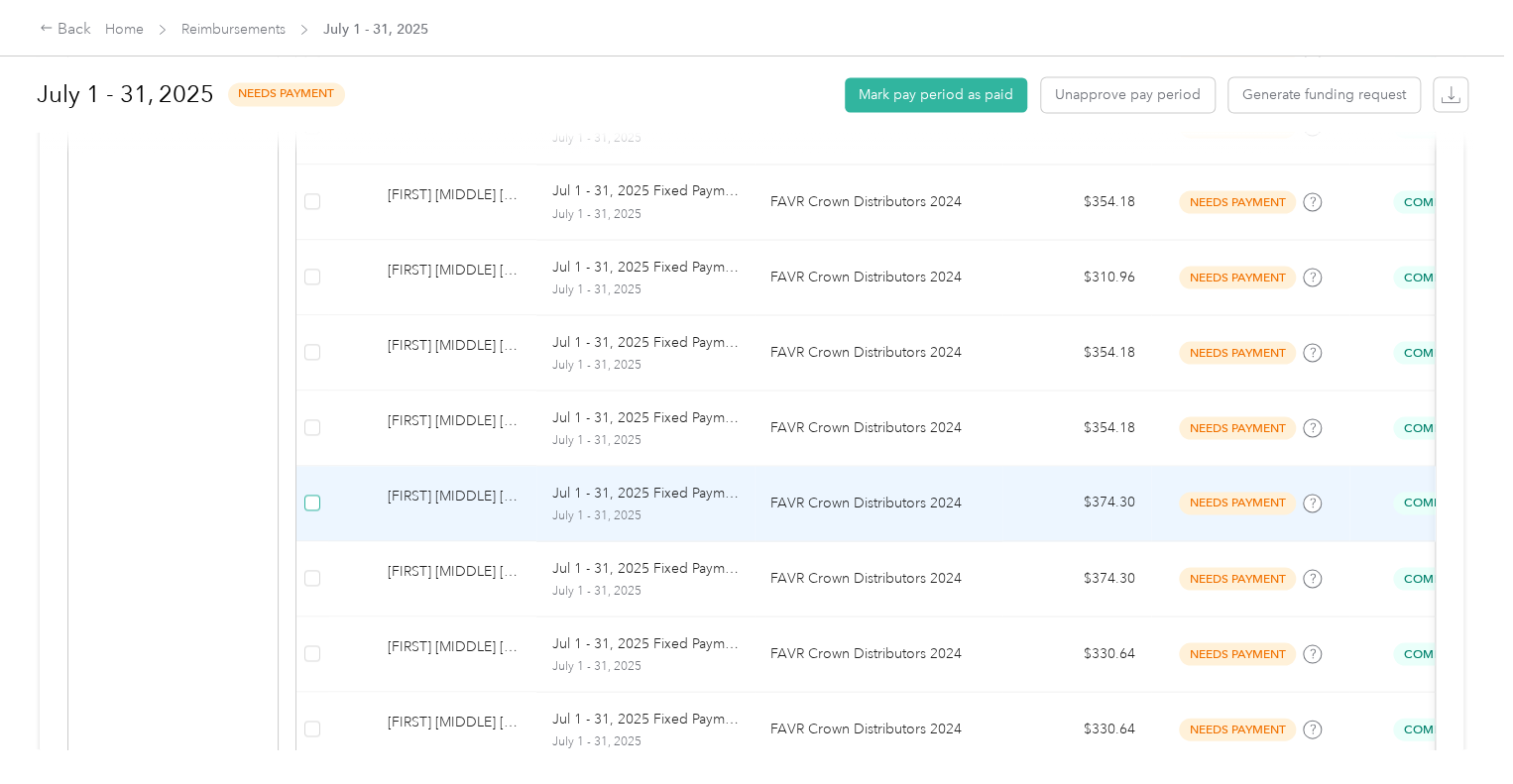 click at bounding box center (312, 503) 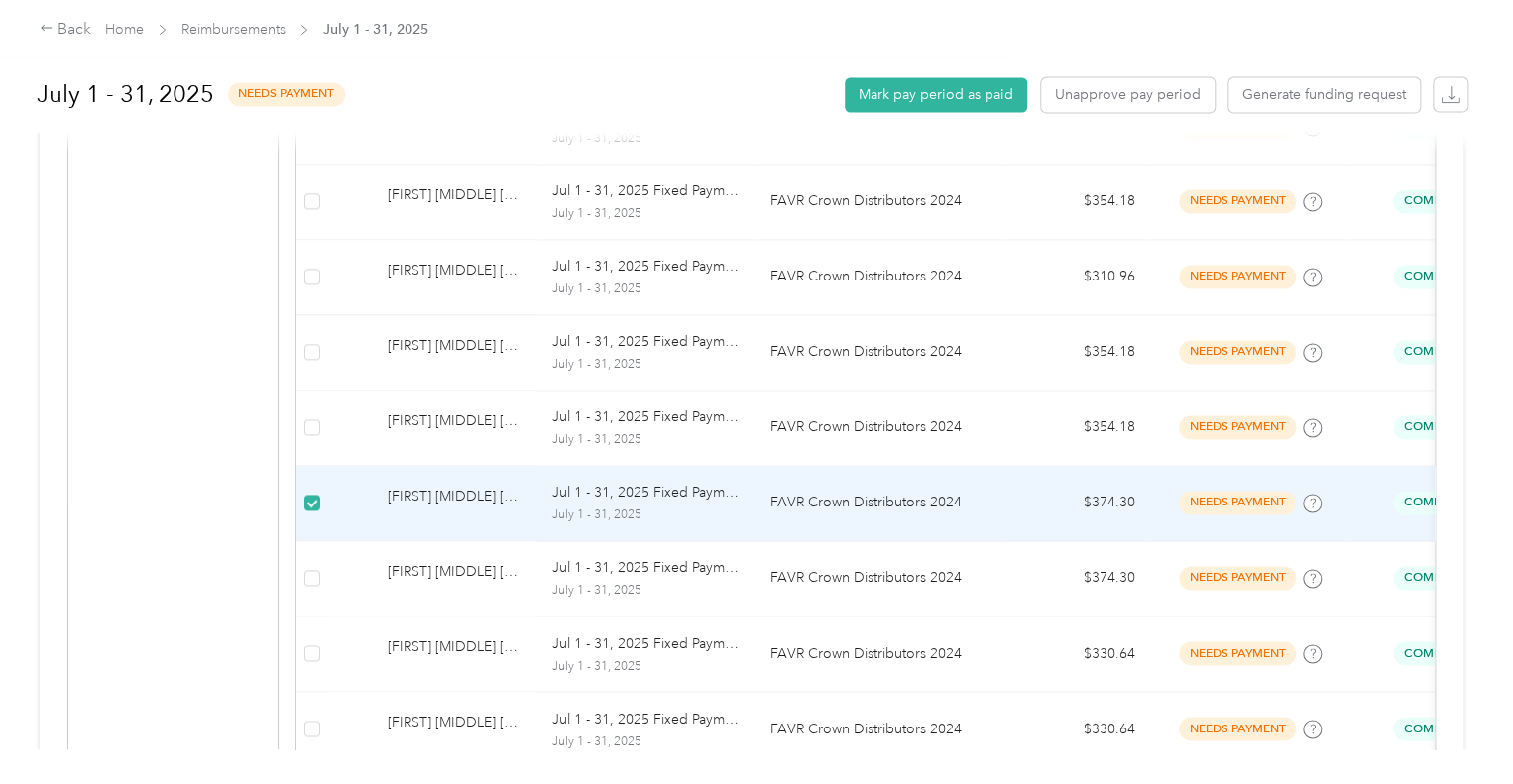 scroll, scrollTop: 1684, scrollLeft: 0, axis: vertical 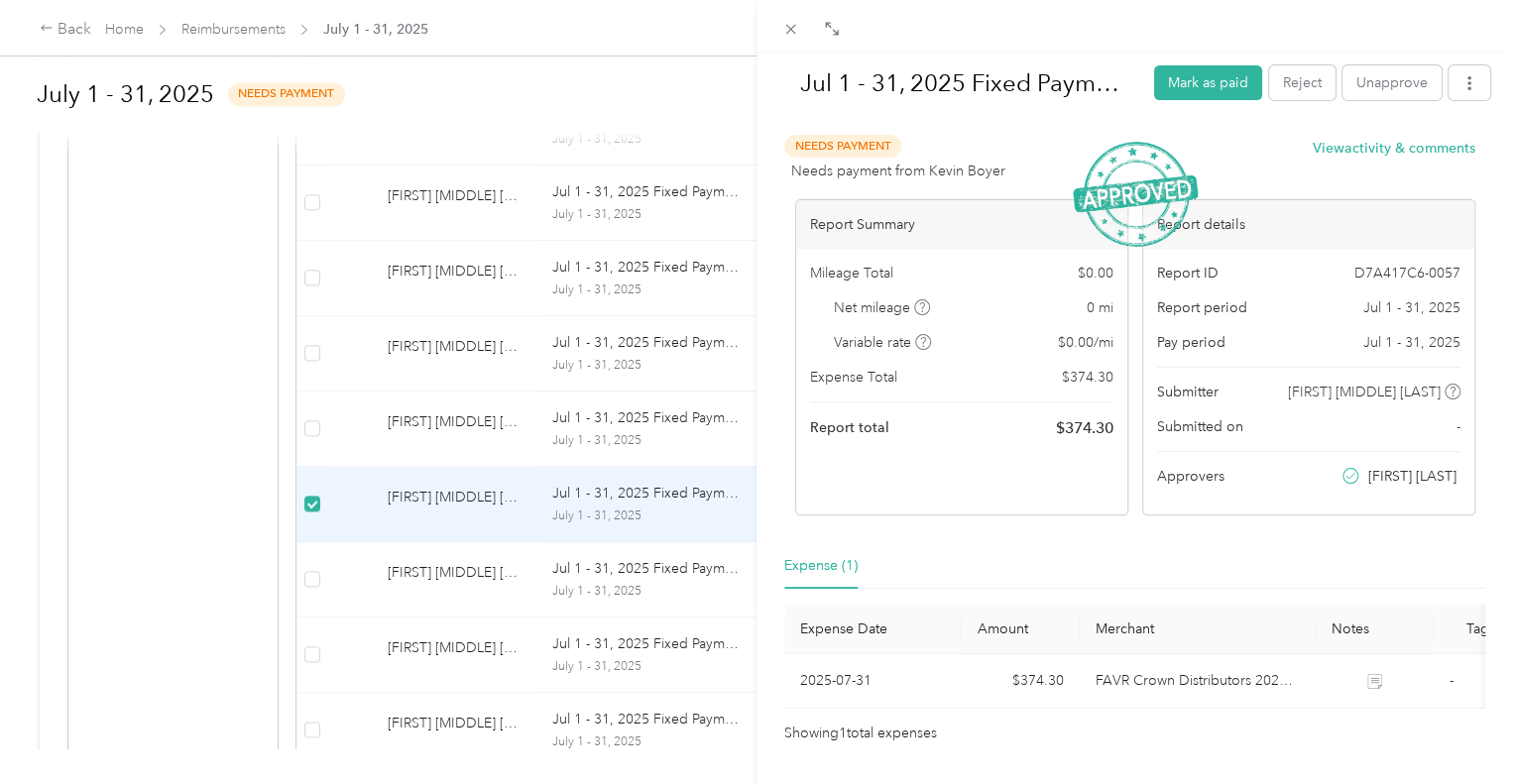 click on "Jul 1 - 31, 2025 Fixed Payment Mark as paid Reject Unapprove Needs Payment Needs payment from [FIRST] [LAST] View  activity & comments Report Summary Mileage Total $ 0.00 Net mileage   0   mi Variable rate   $ 0.00 / mi Expense Total $ 374.30 Report total $ 374.30 Report details Report ID D7A417C6-0057 Report period Jul 1 - 31, 2025 Pay period Jul 1 - 31, 2025 Submitter [FIRST] [MIDDLE] [LAST] Submitted on - Approvers [FIRST] [LAST] Expense (1) Expense Date Amount Merchant Notes Tags           2025-07-31 $374.30 FAVR Crown Distributors 2024 FAVR program - Showing  1  total expenses" at bounding box center [756, 392] 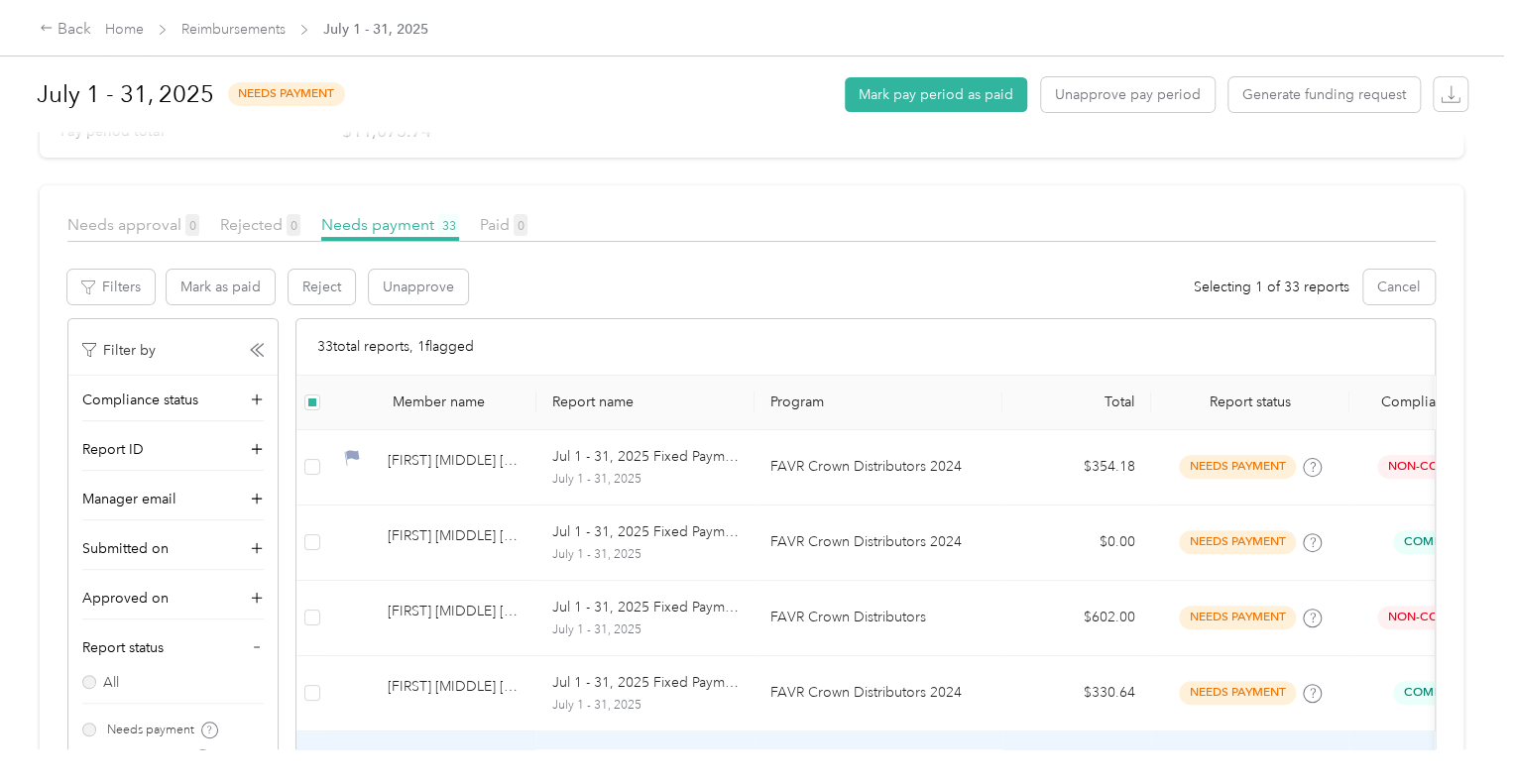 scroll, scrollTop: 0, scrollLeft: 0, axis: both 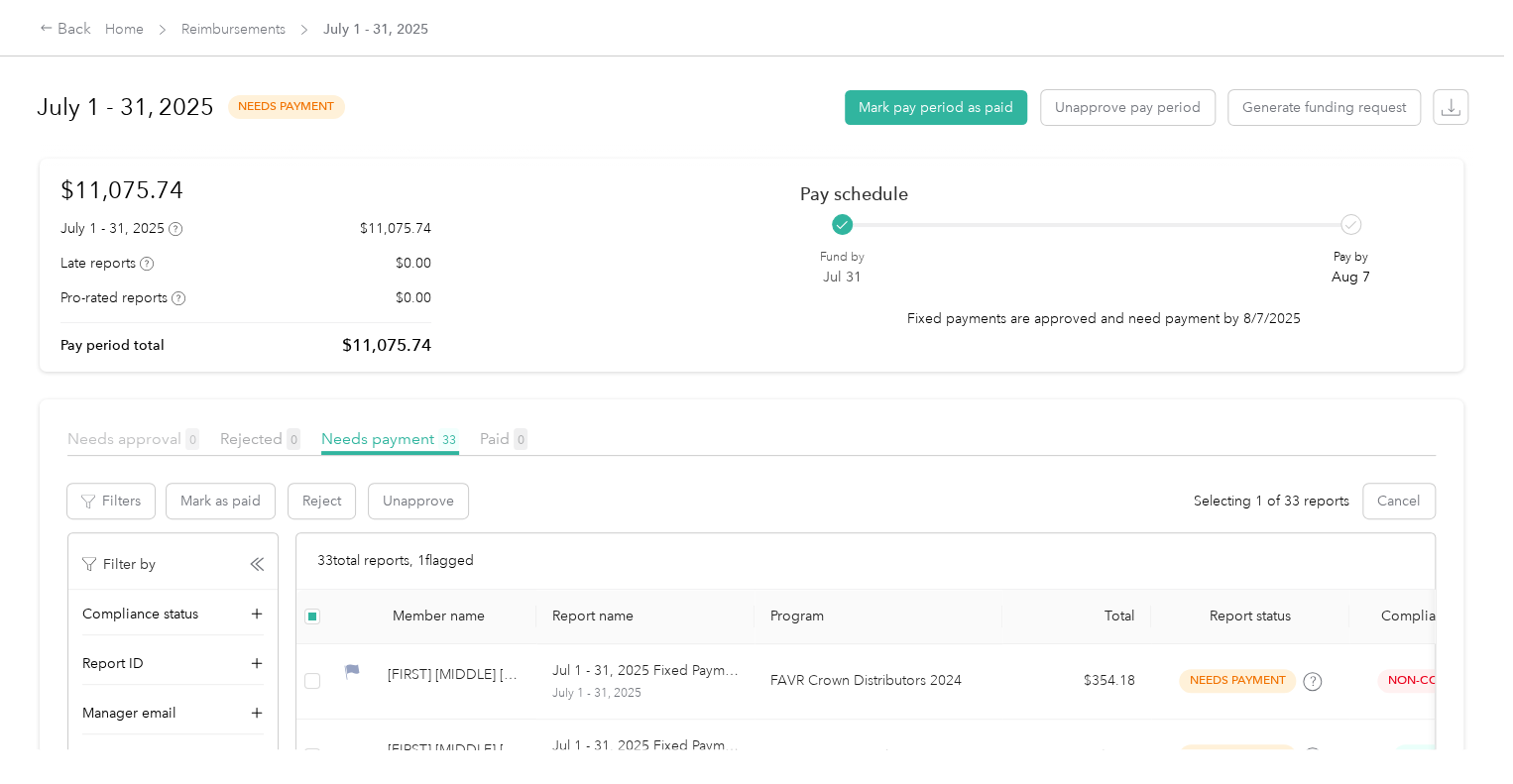 click on "Needs approval   0" at bounding box center (133, 438) 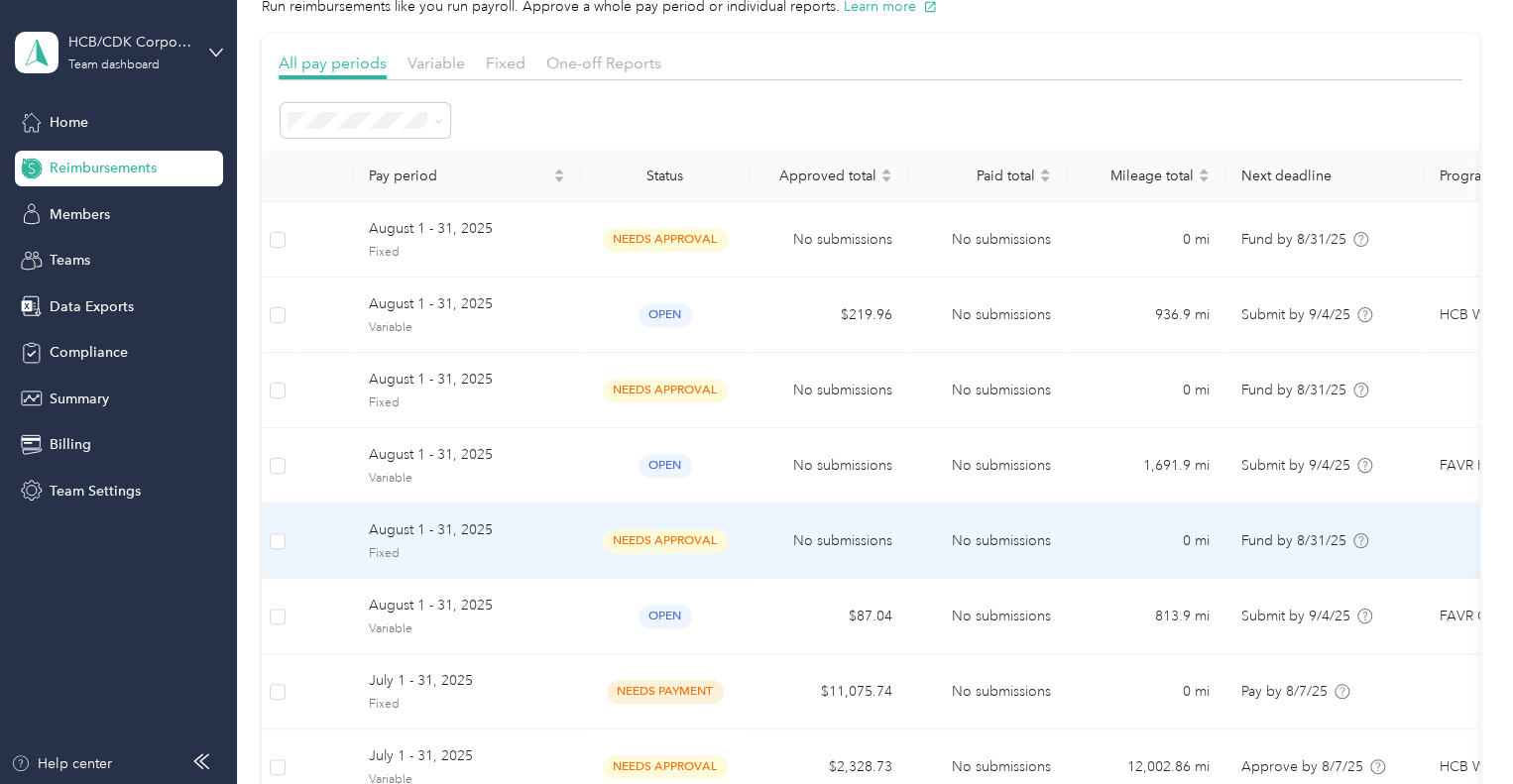 scroll, scrollTop: 297, scrollLeft: 0, axis: vertical 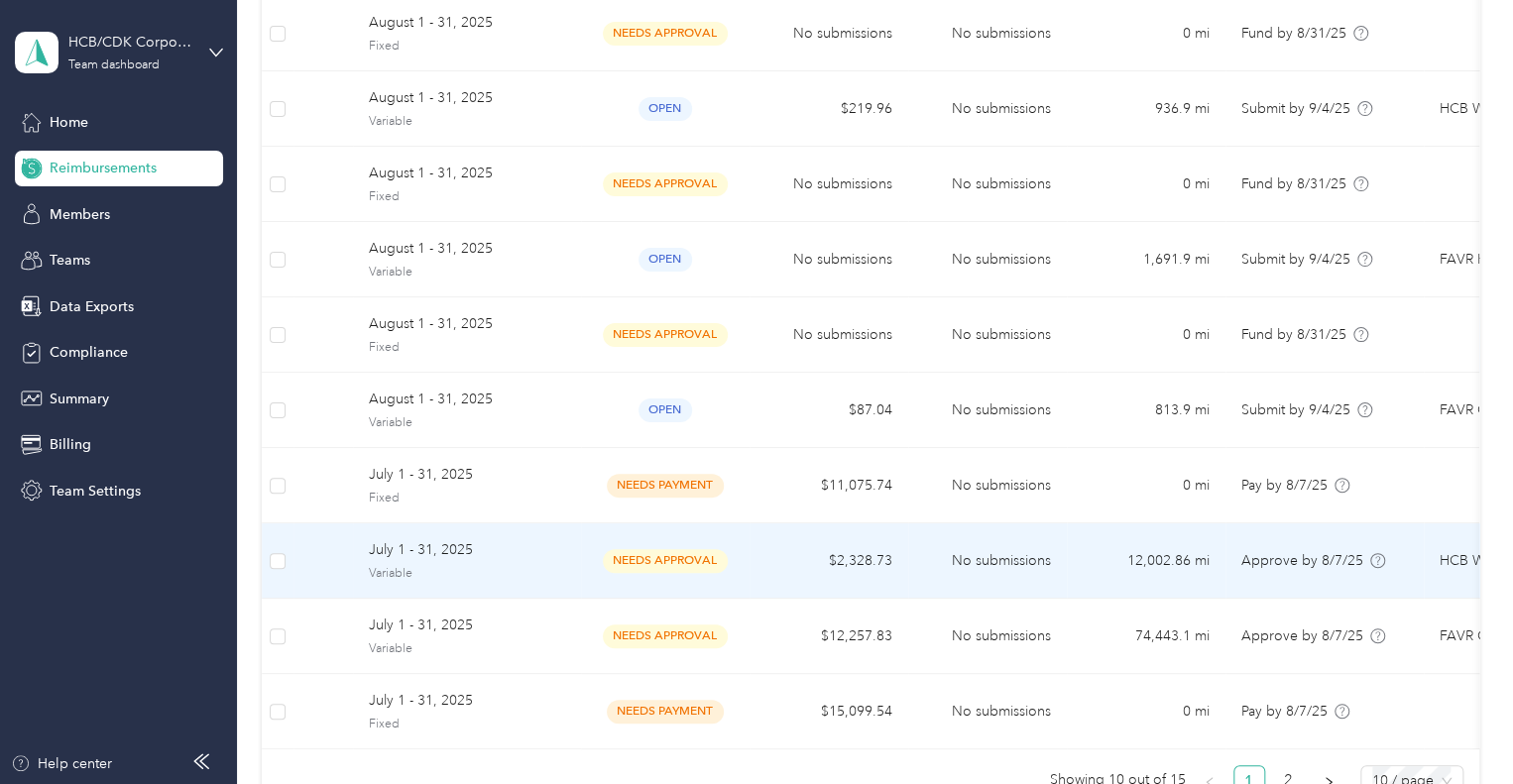 click on "July 1 - 31, 2025" at bounding box center (467, 550) 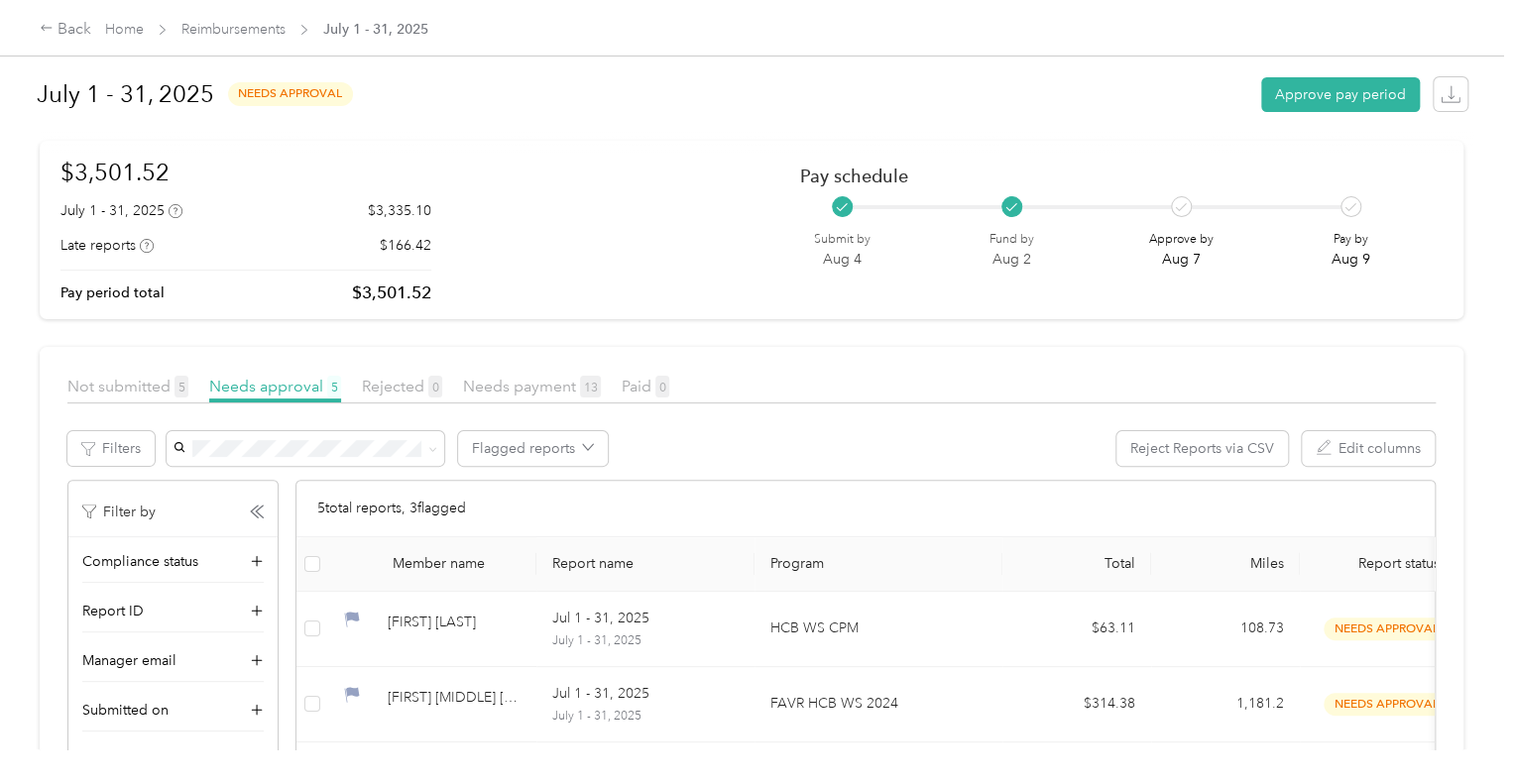 scroll, scrollTop: 0, scrollLeft: 0, axis: both 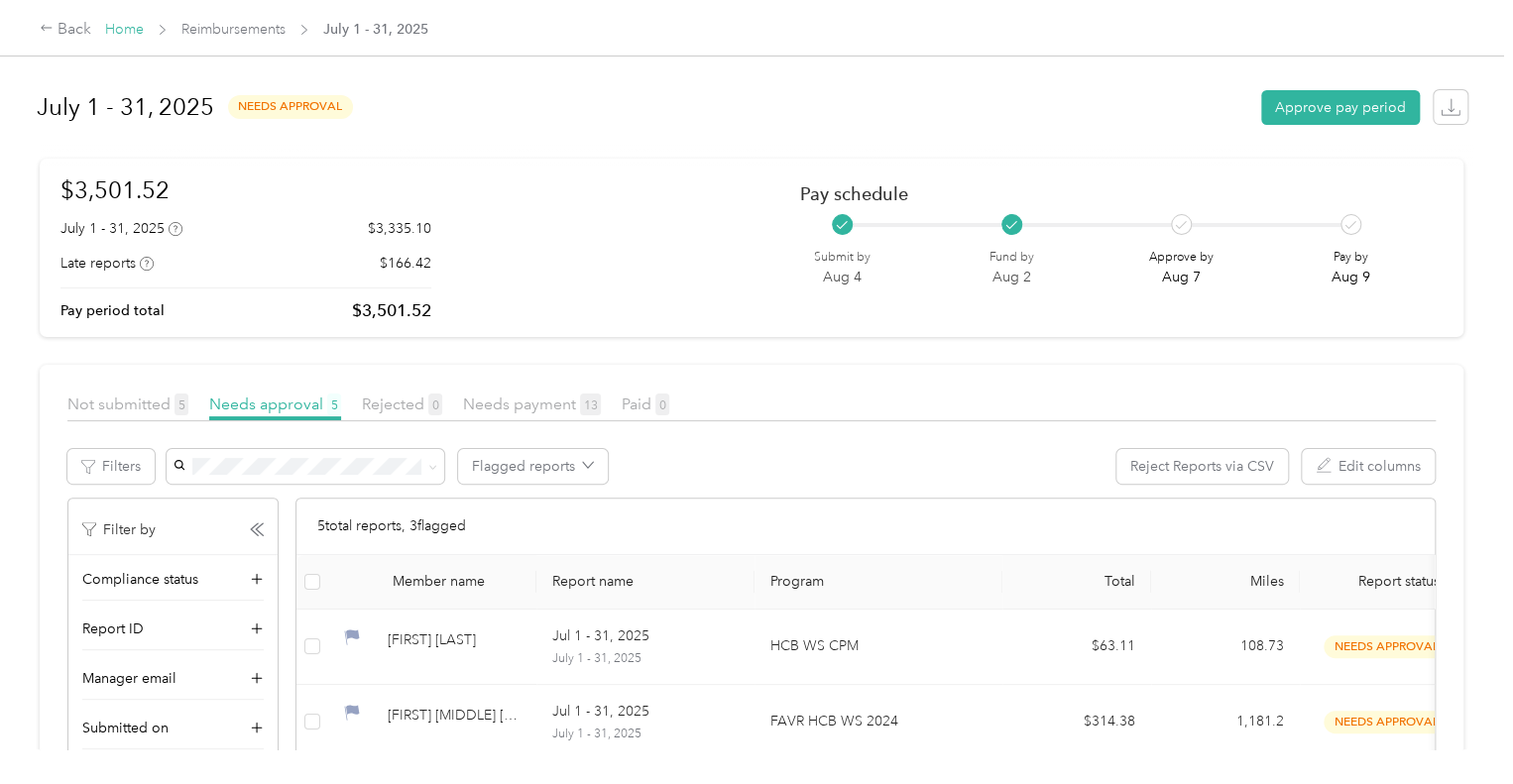 click on "Home" at bounding box center [124, 29] 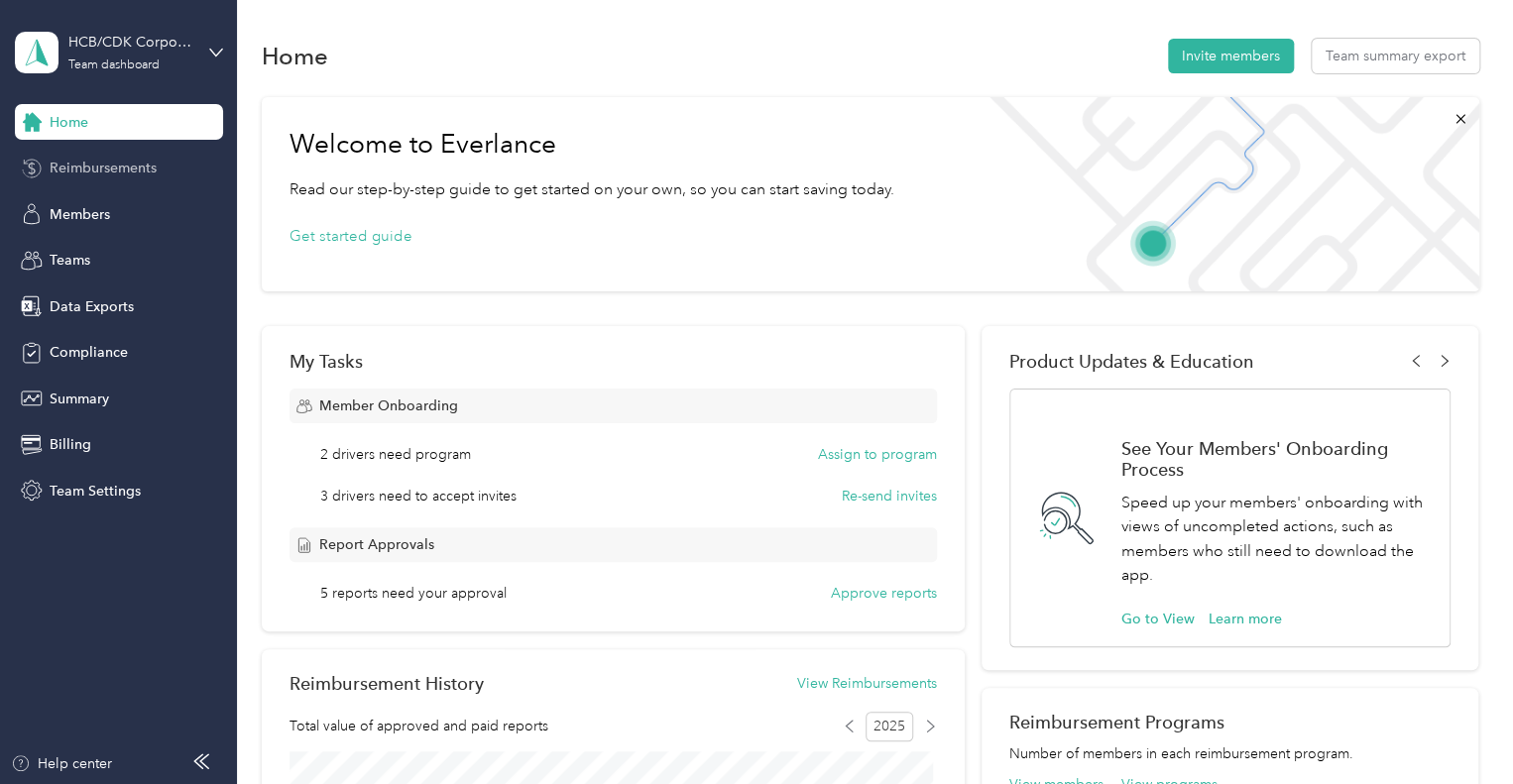 click on "Reimbursements" at bounding box center [103, 168] 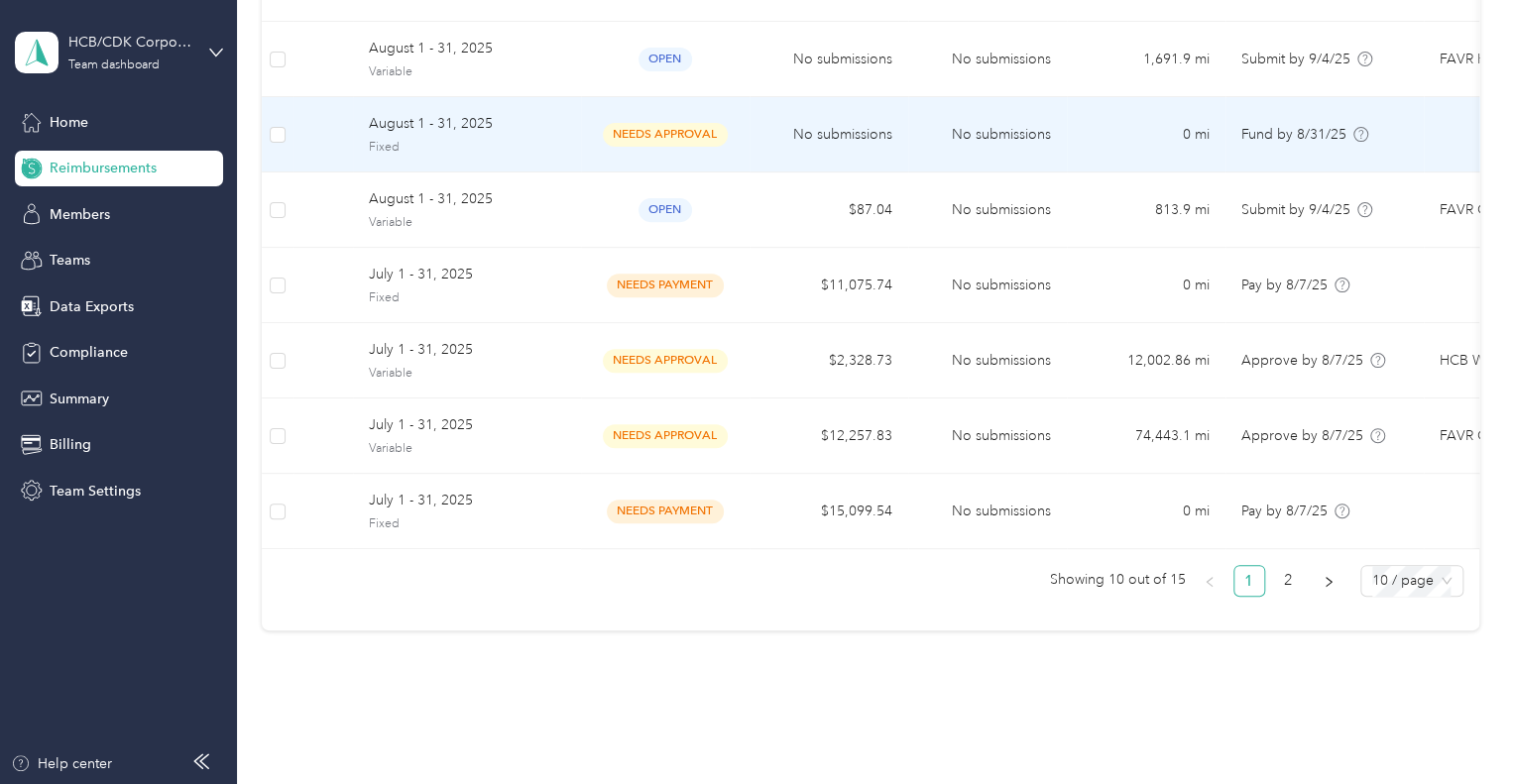 scroll, scrollTop: 561, scrollLeft: 0, axis: vertical 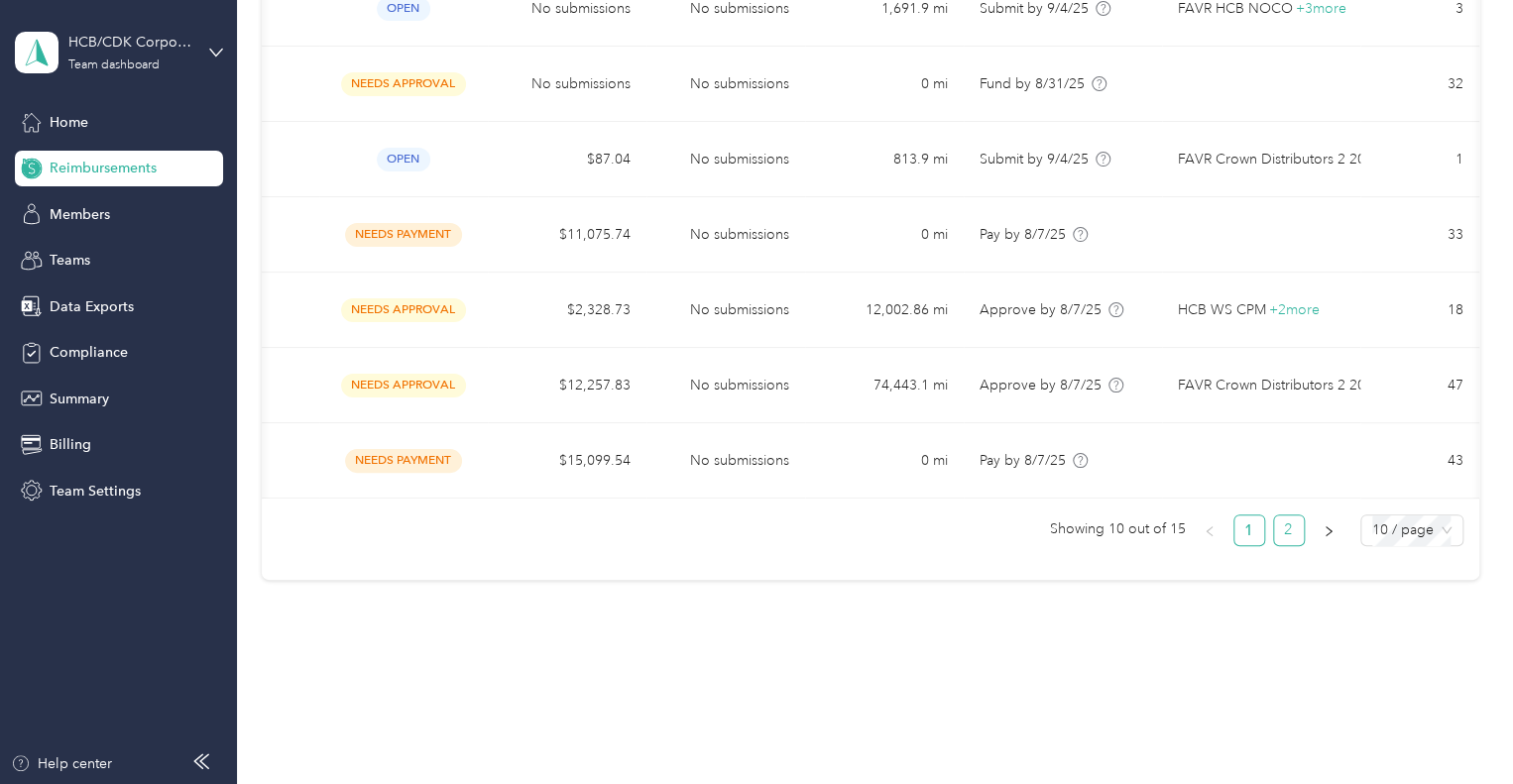 click on "2" at bounding box center (1289, 530) 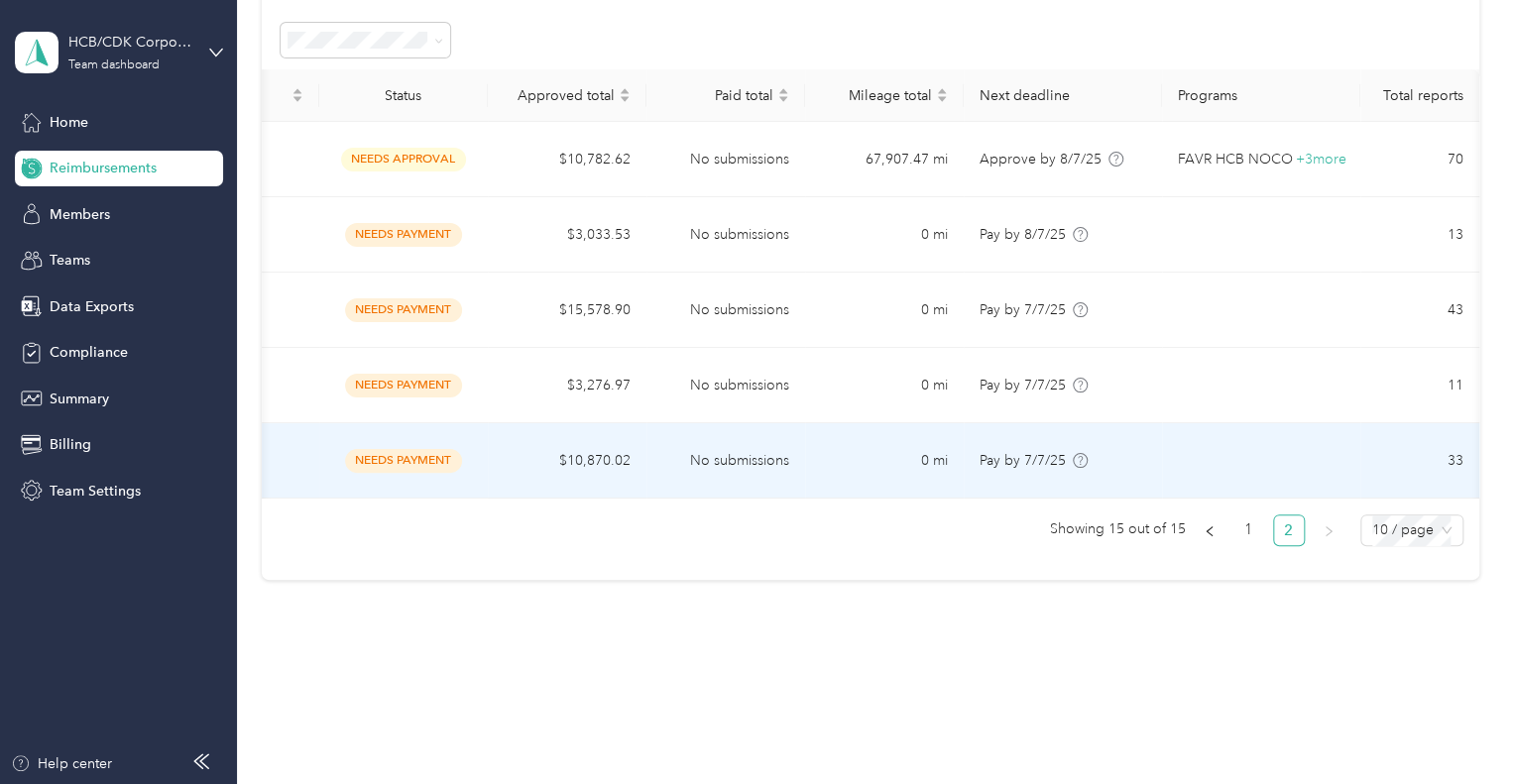 scroll, scrollTop: 185, scrollLeft: 0, axis: vertical 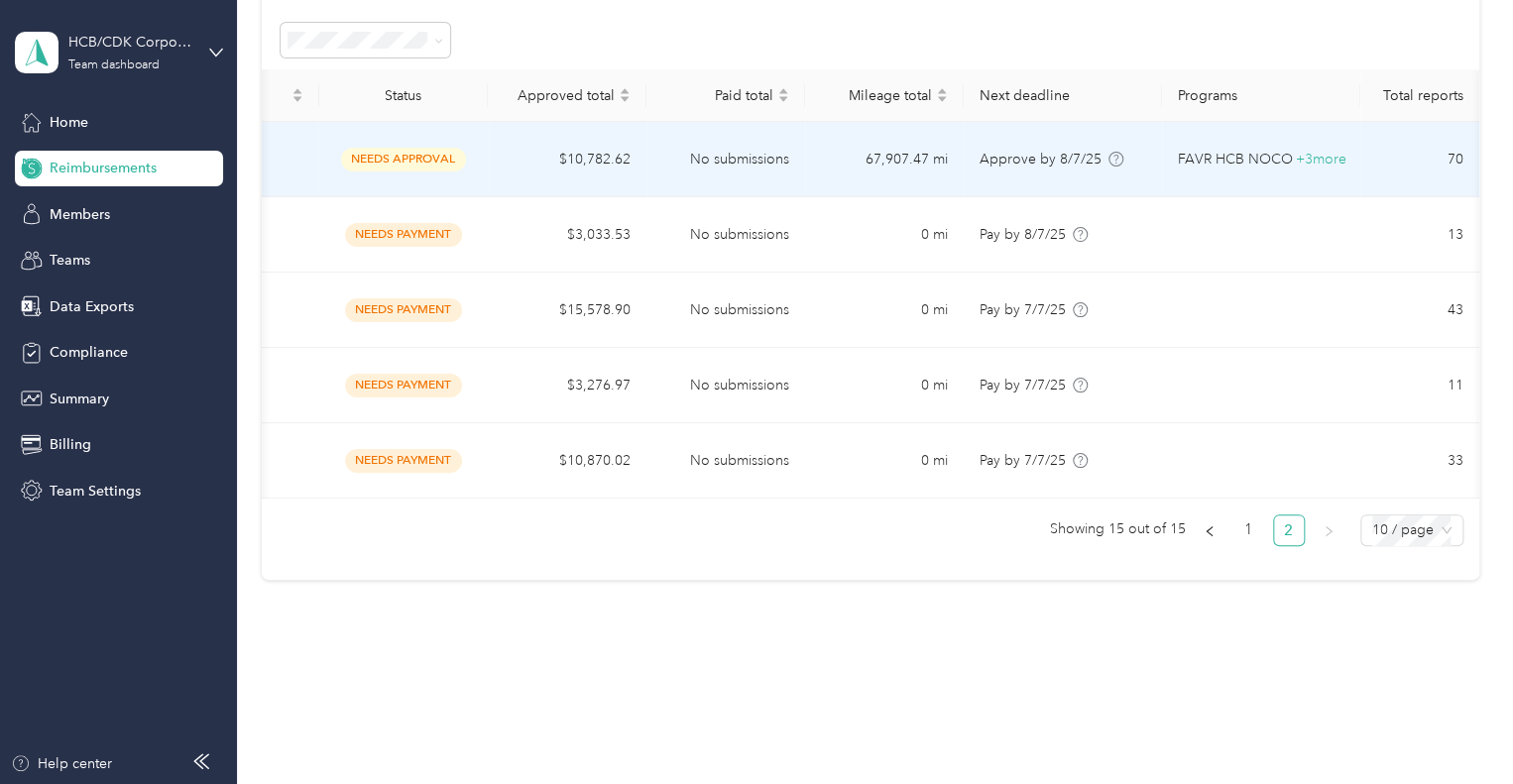 click on "needs approval" at bounding box center [404, 160] 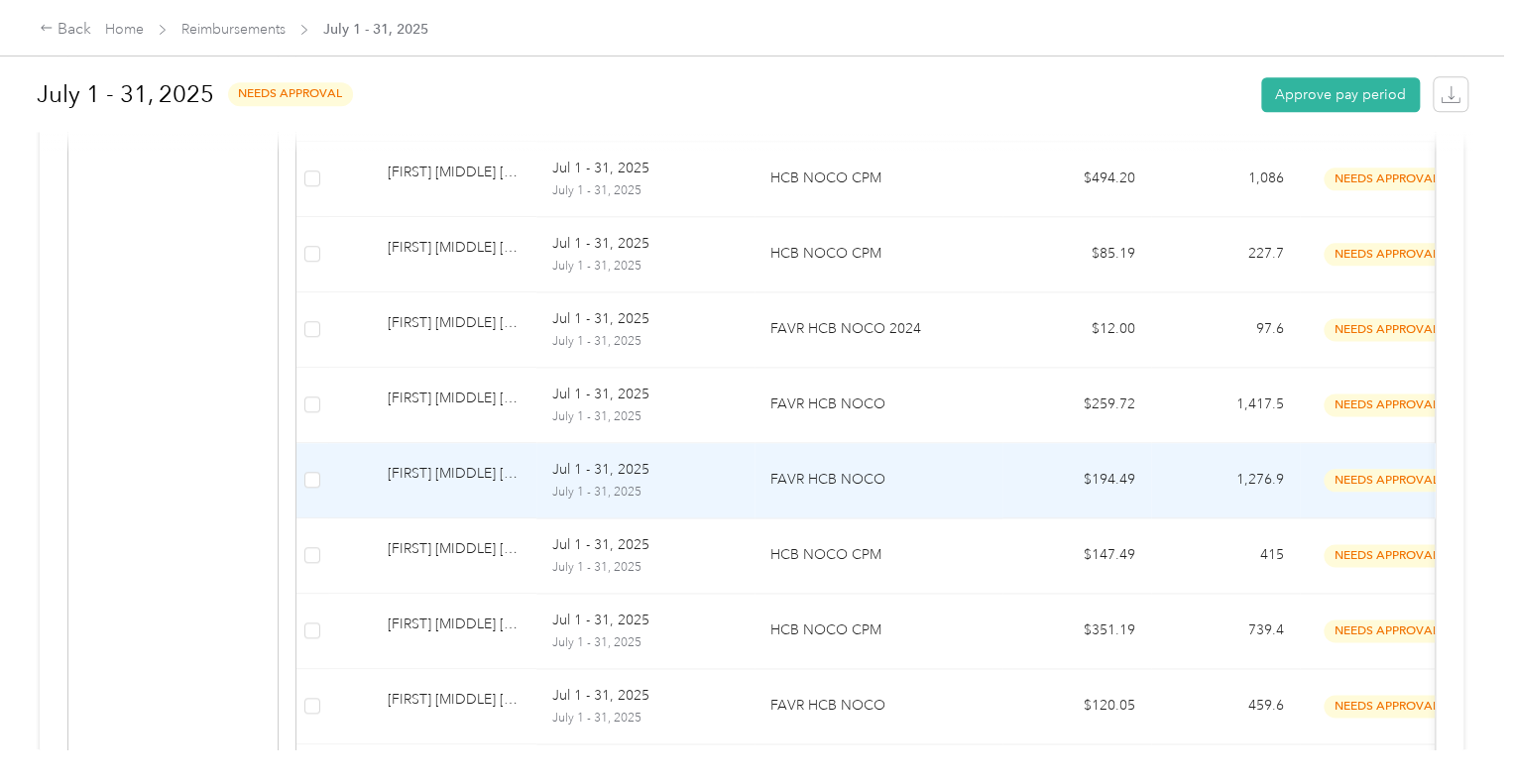 scroll, scrollTop: 1189, scrollLeft: 0, axis: vertical 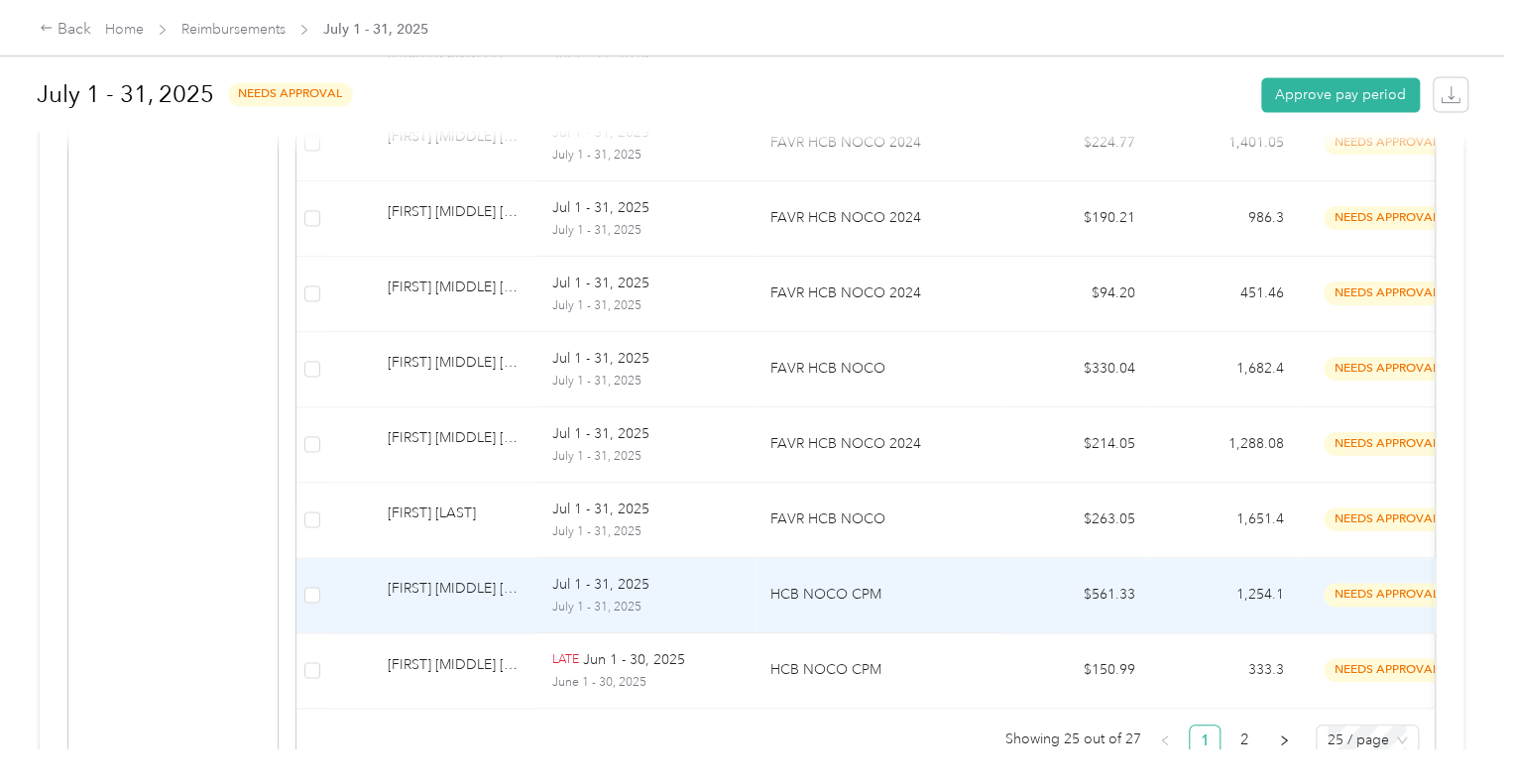 click at bounding box center [312, 596] 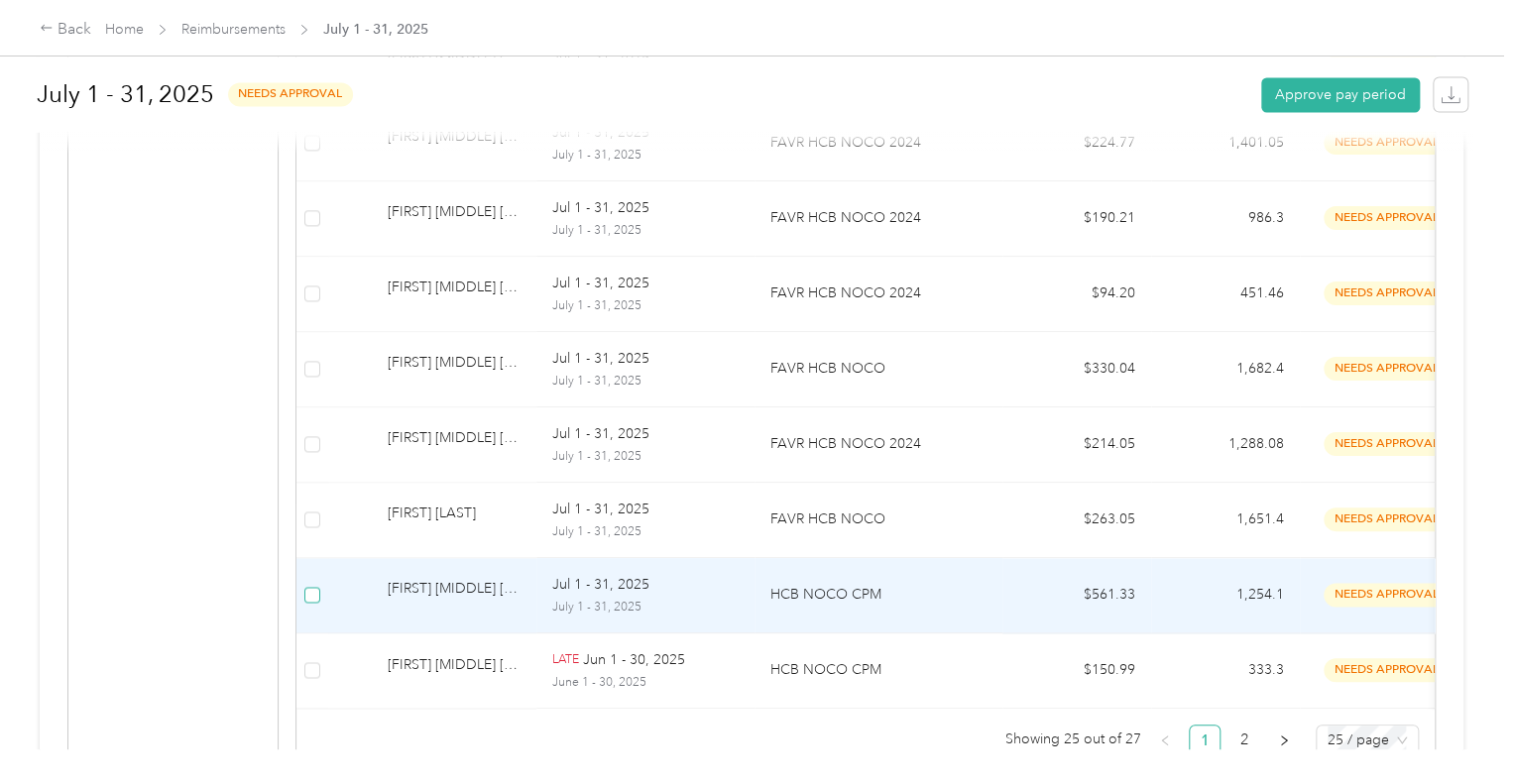 click at bounding box center [312, 595] 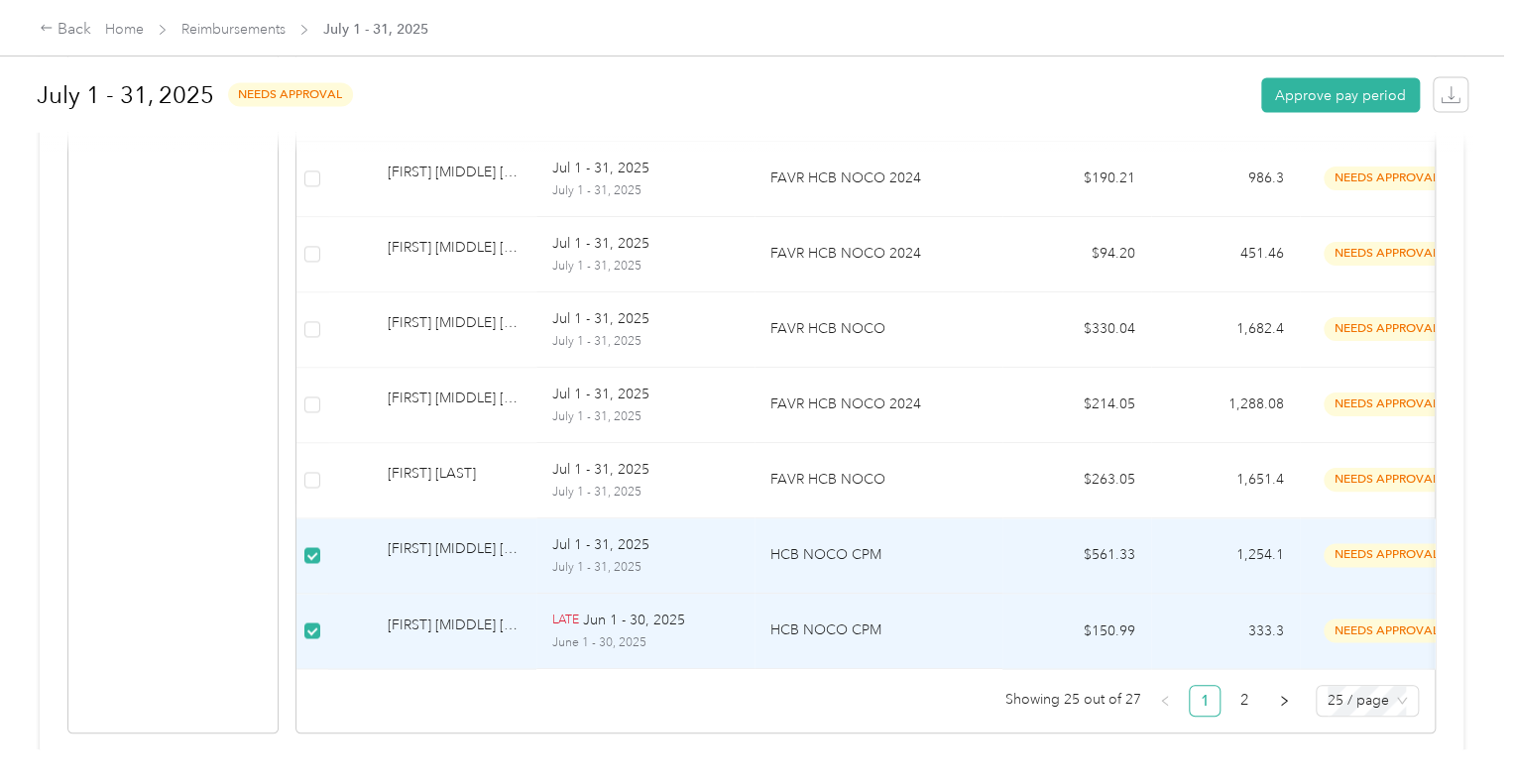 scroll, scrollTop: 1859, scrollLeft: 0, axis: vertical 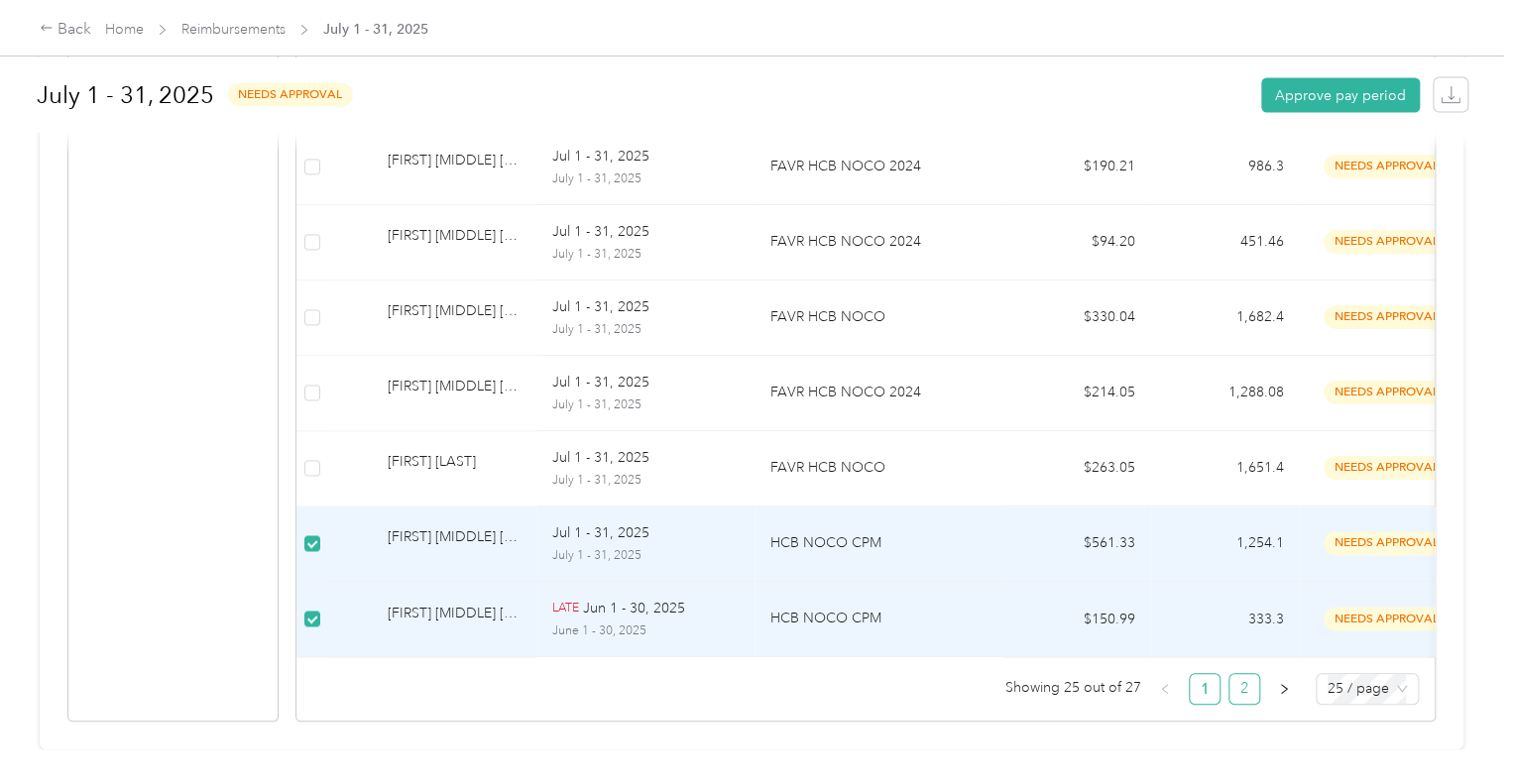 click on "2" at bounding box center [1244, 689] 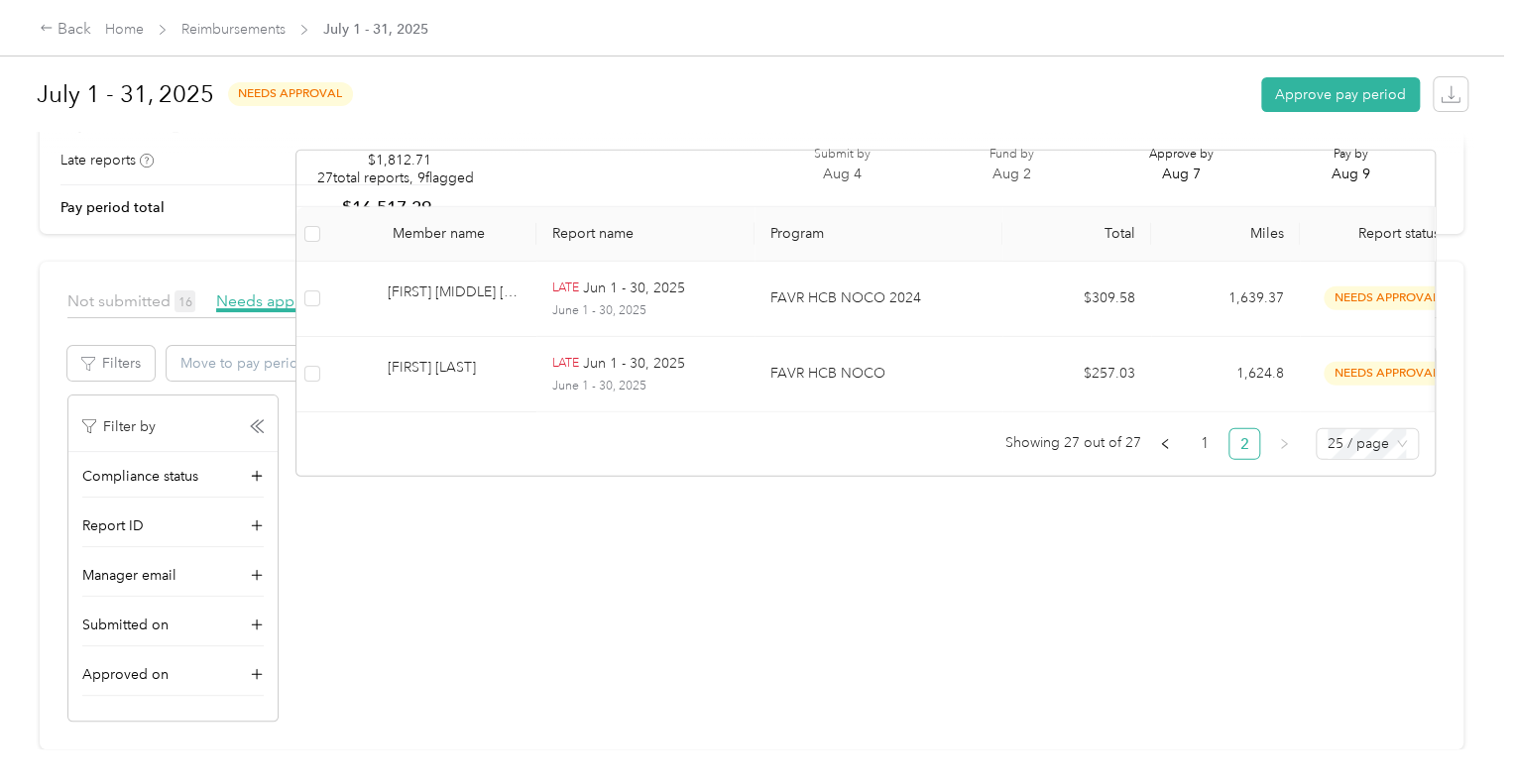 scroll, scrollTop: 131, scrollLeft: 0, axis: vertical 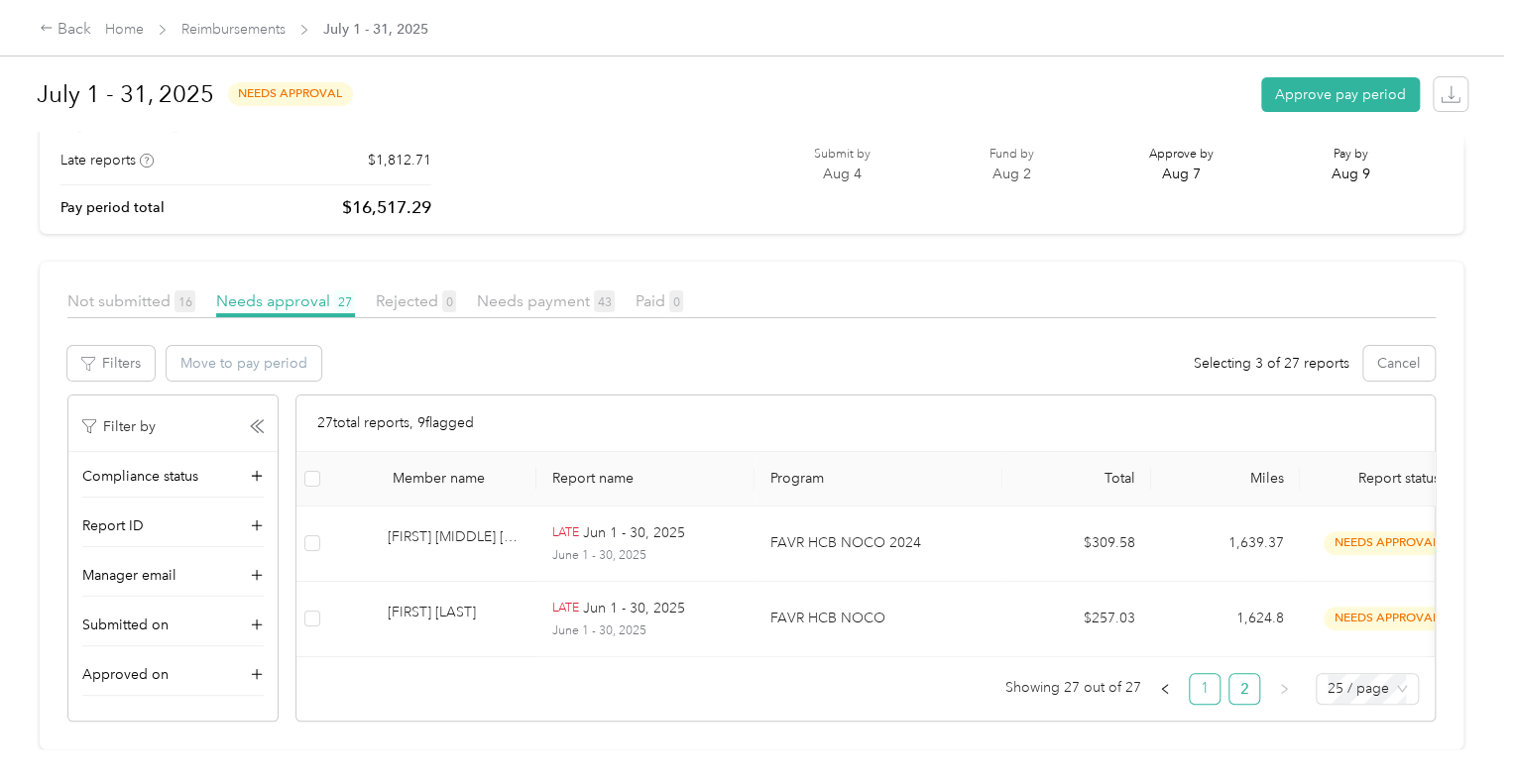 click on "1" at bounding box center [1205, 689] 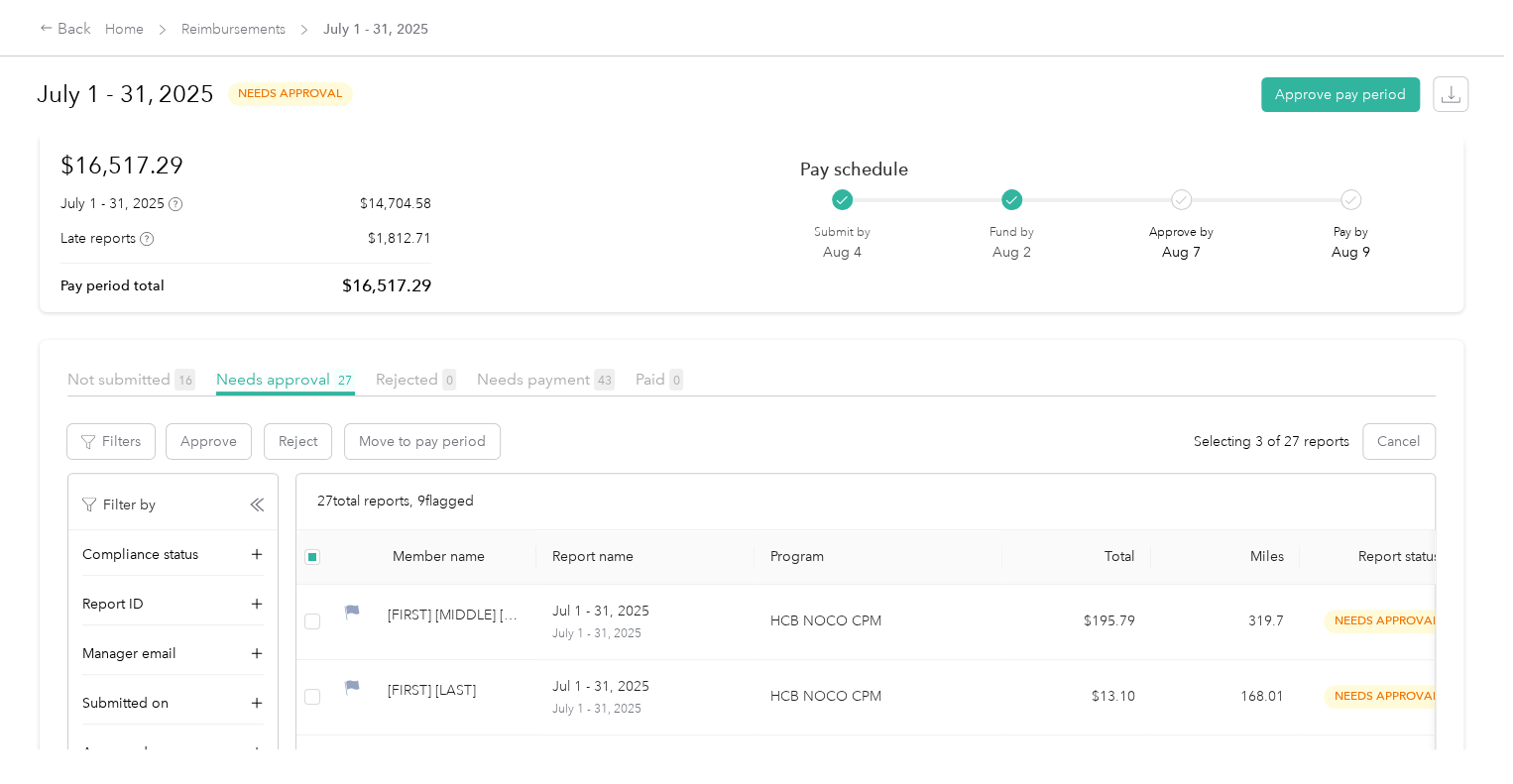 scroll, scrollTop: 0, scrollLeft: 0, axis: both 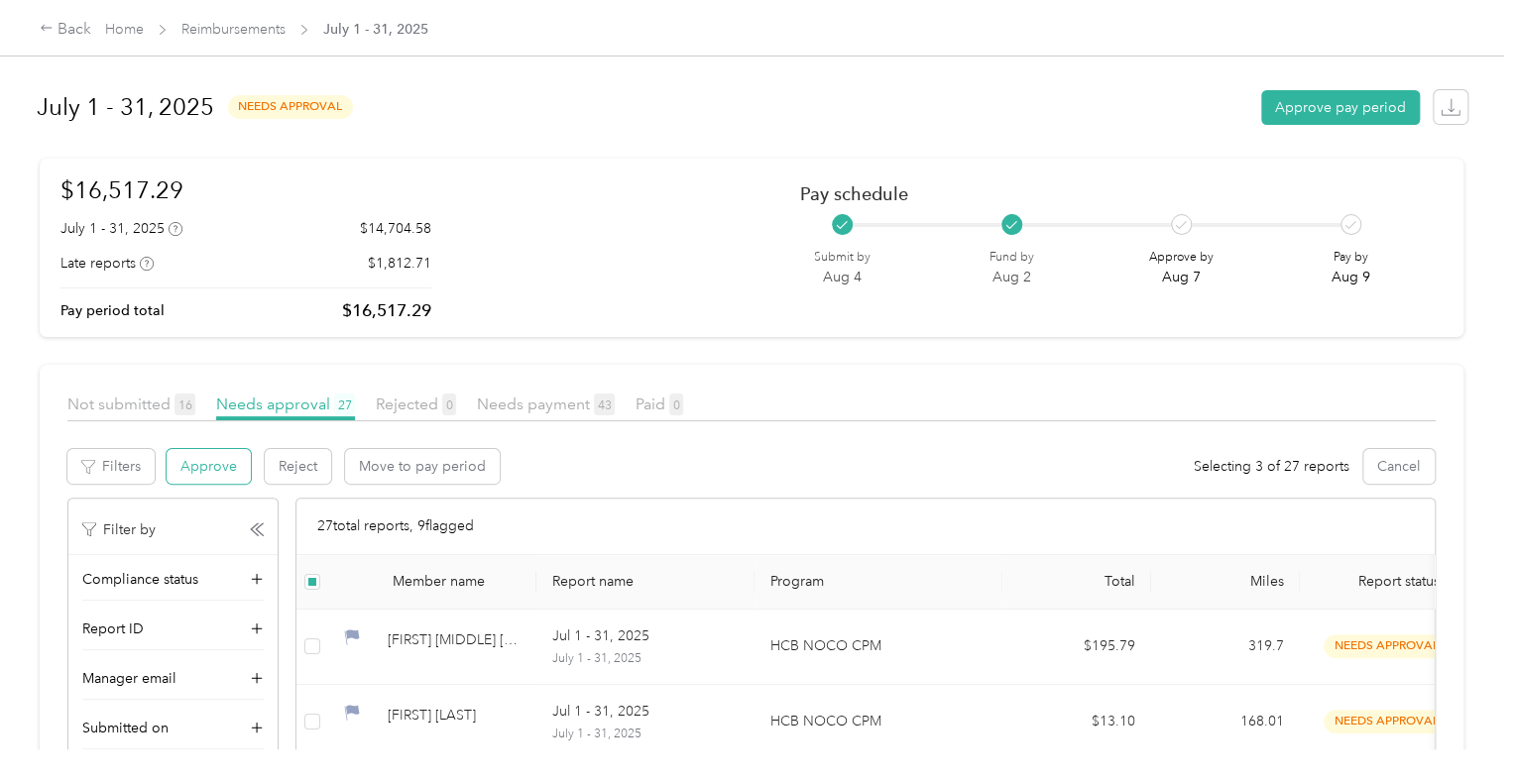 click on "Approve" at bounding box center [208, 466] 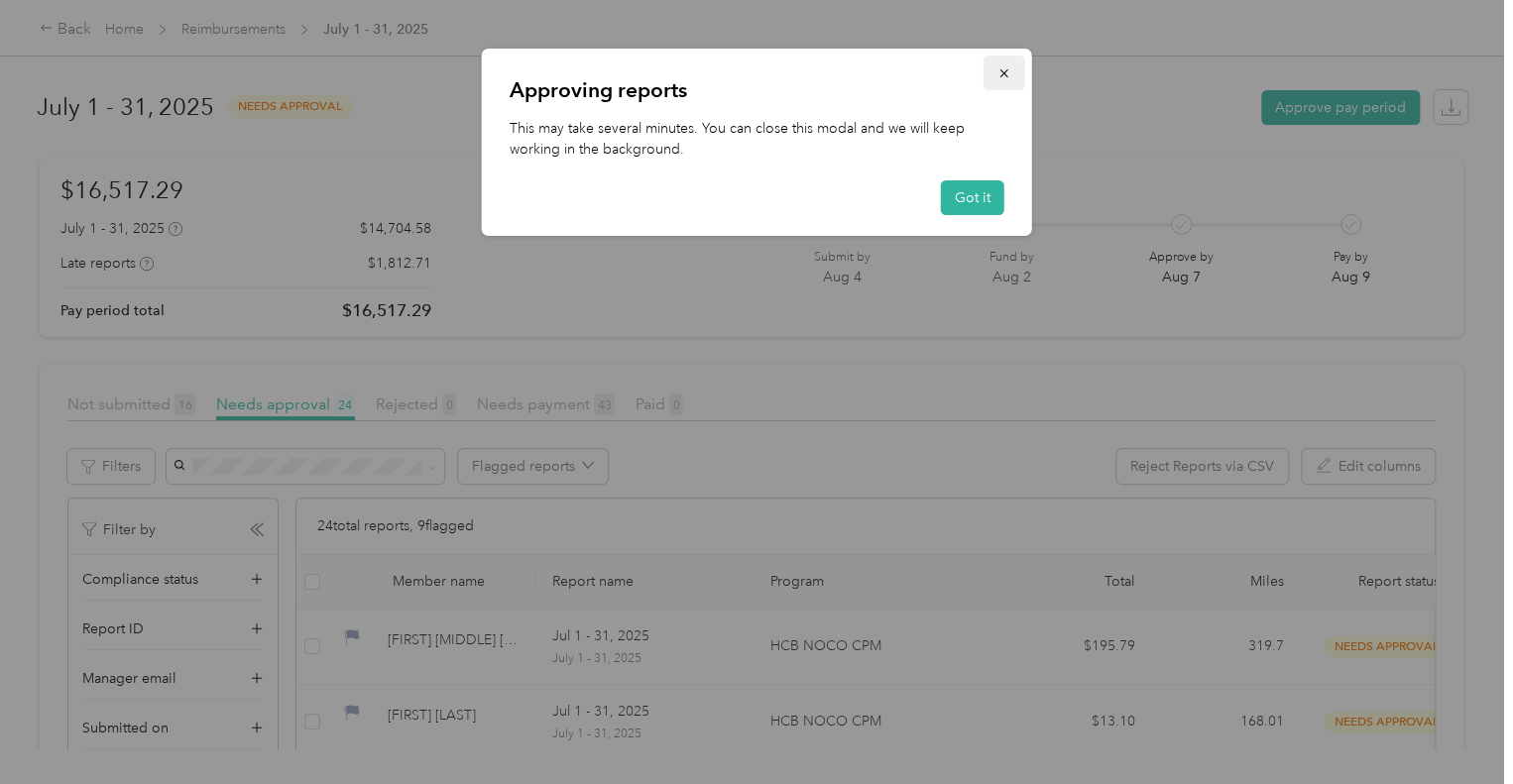 click 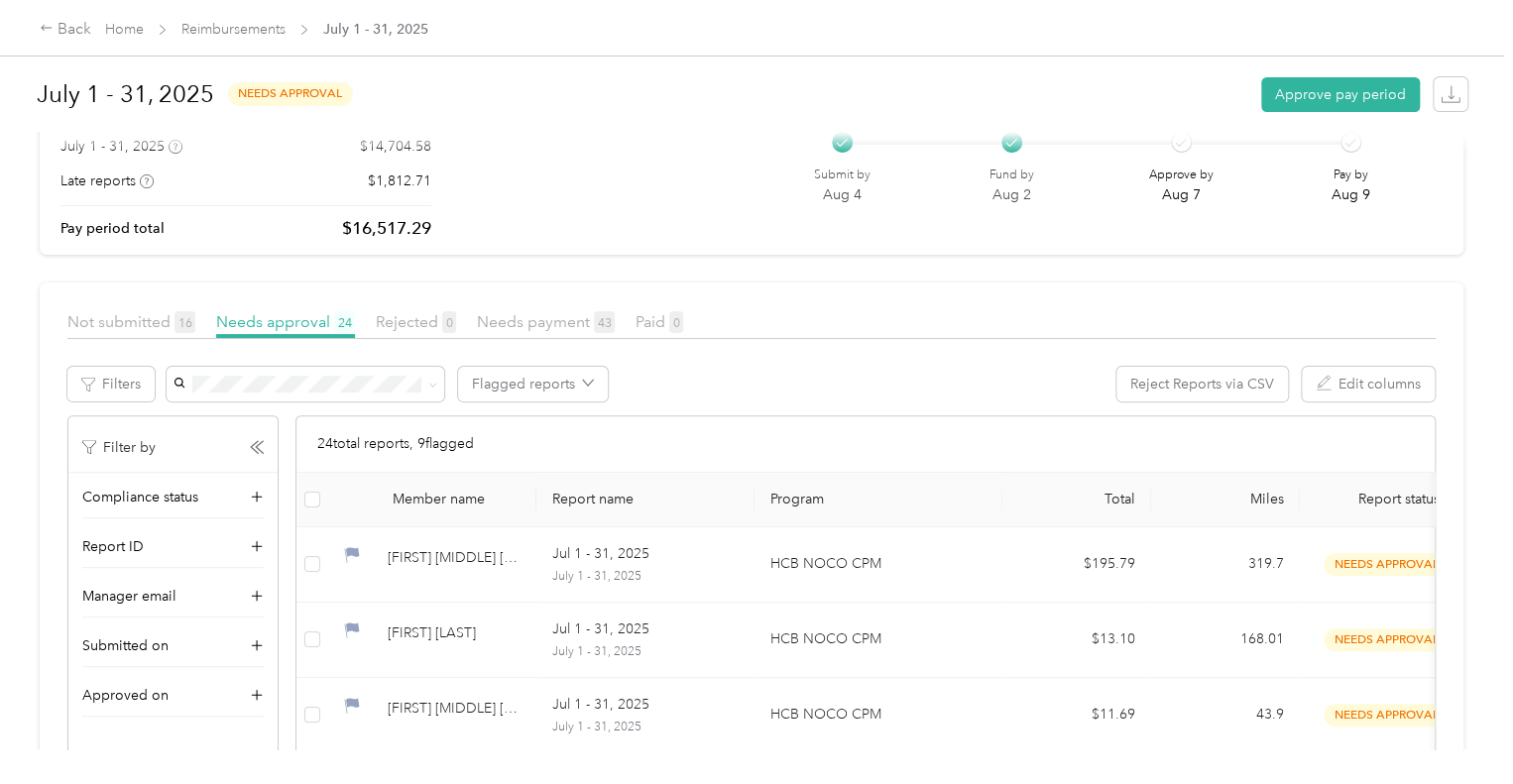 scroll, scrollTop: 0, scrollLeft: 0, axis: both 